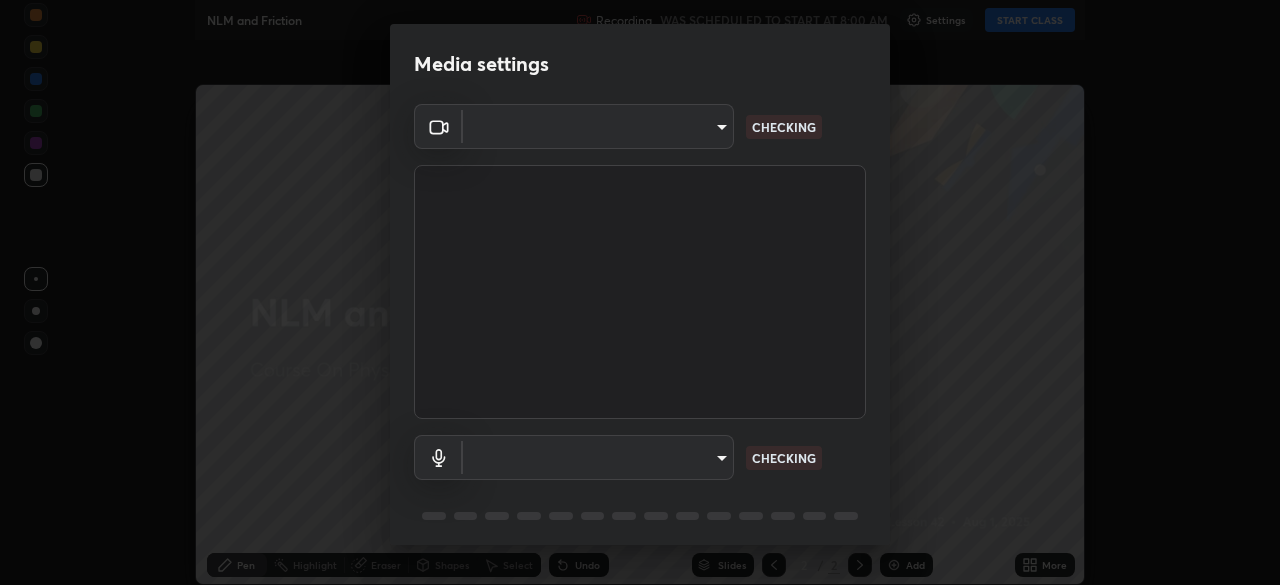 type on "09f294524f3521c037d78ee7cdb71511b6c9344afeed810a356f0d23342d5398" 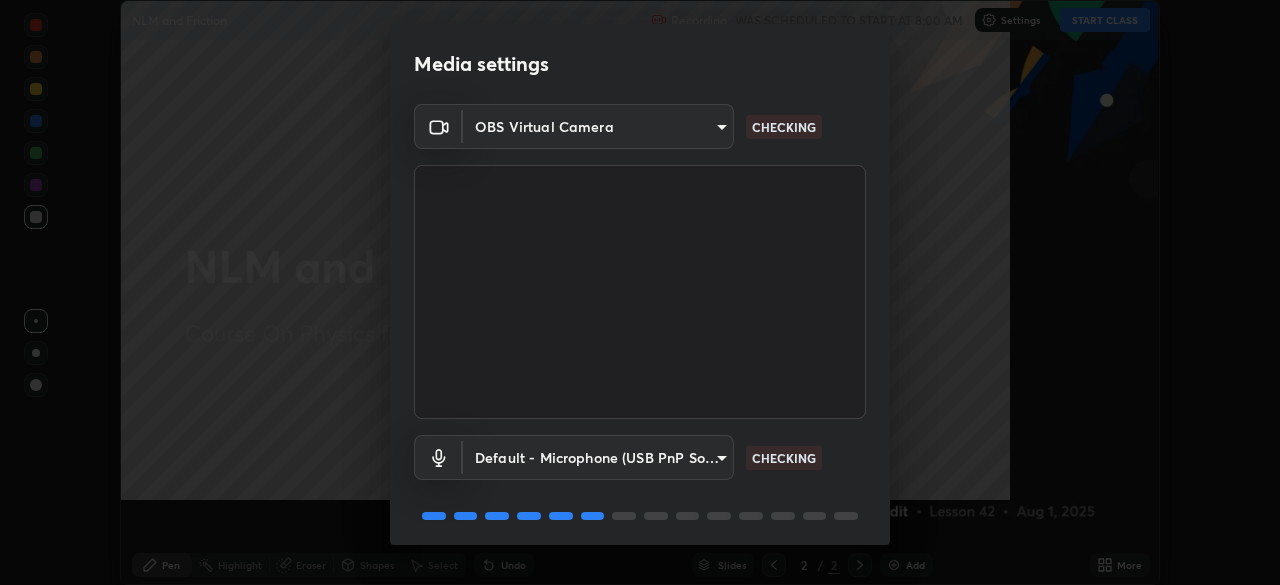 scroll, scrollTop: 0, scrollLeft: 0, axis: both 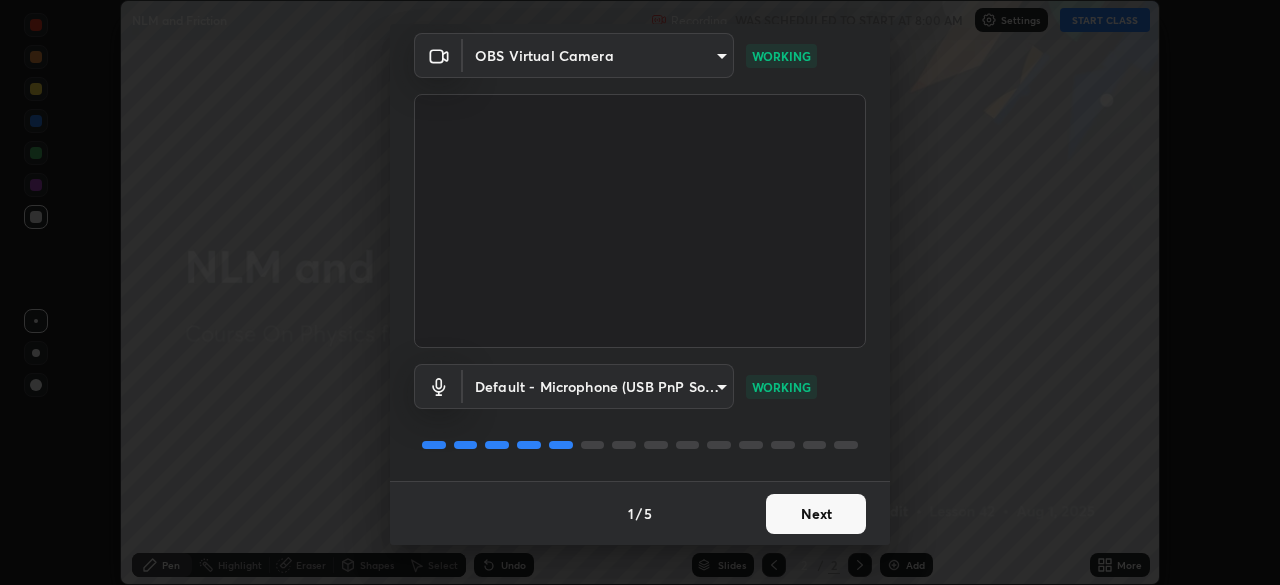 click on "Next" at bounding box center (816, 514) 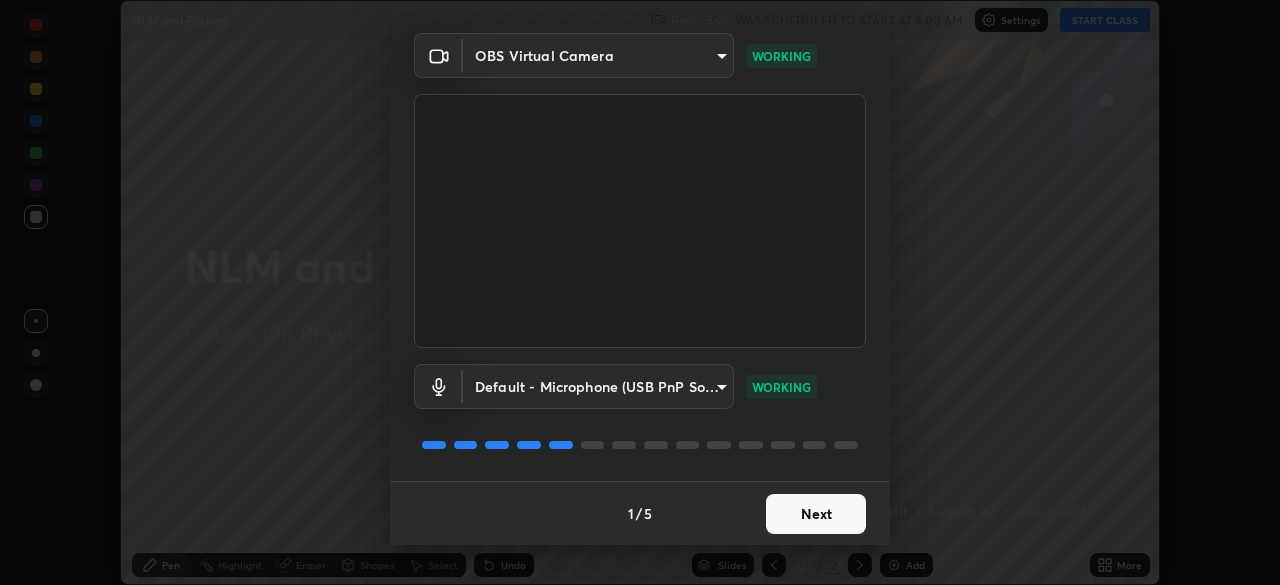 scroll, scrollTop: 0, scrollLeft: 0, axis: both 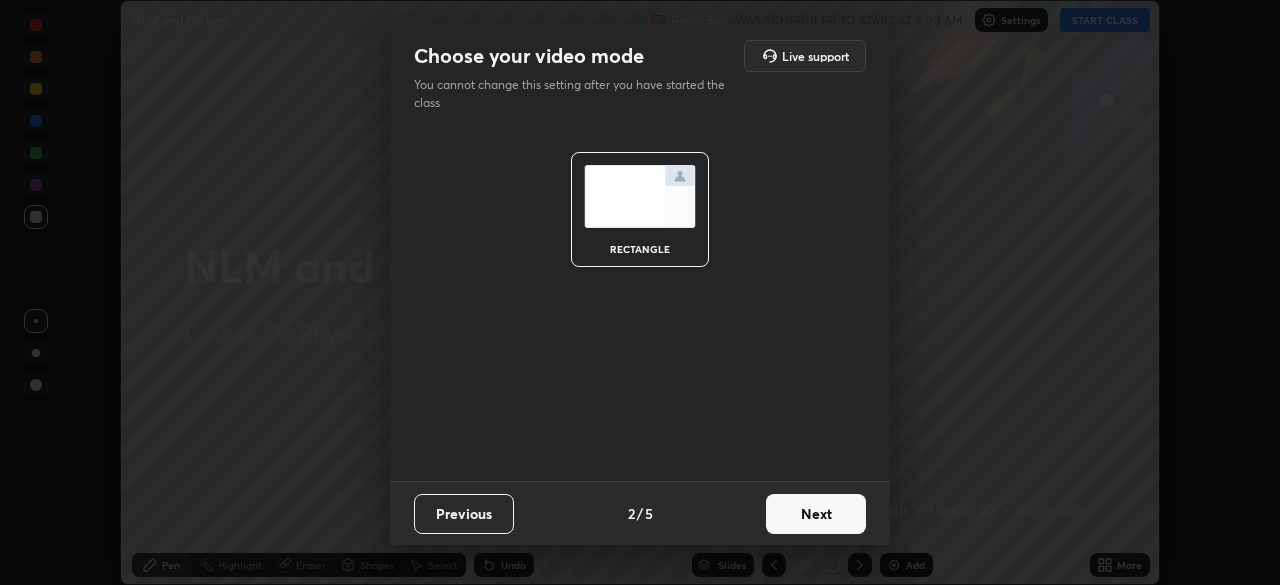 click on "Next" at bounding box center (816, 514) 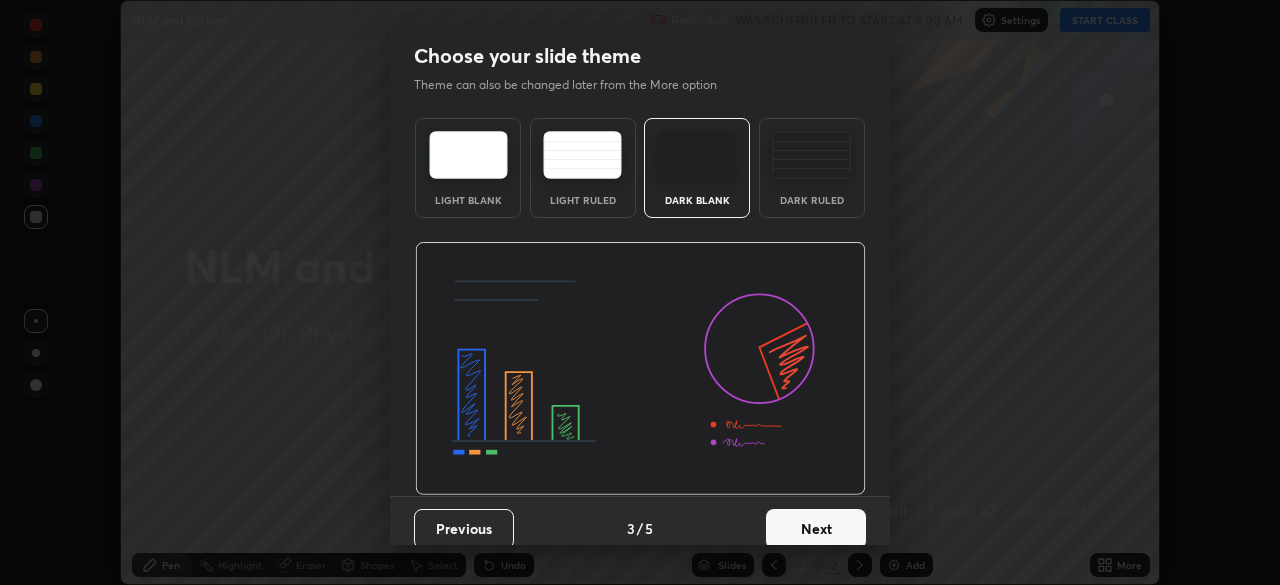 click on "Next" at bounding box center [816, 529] 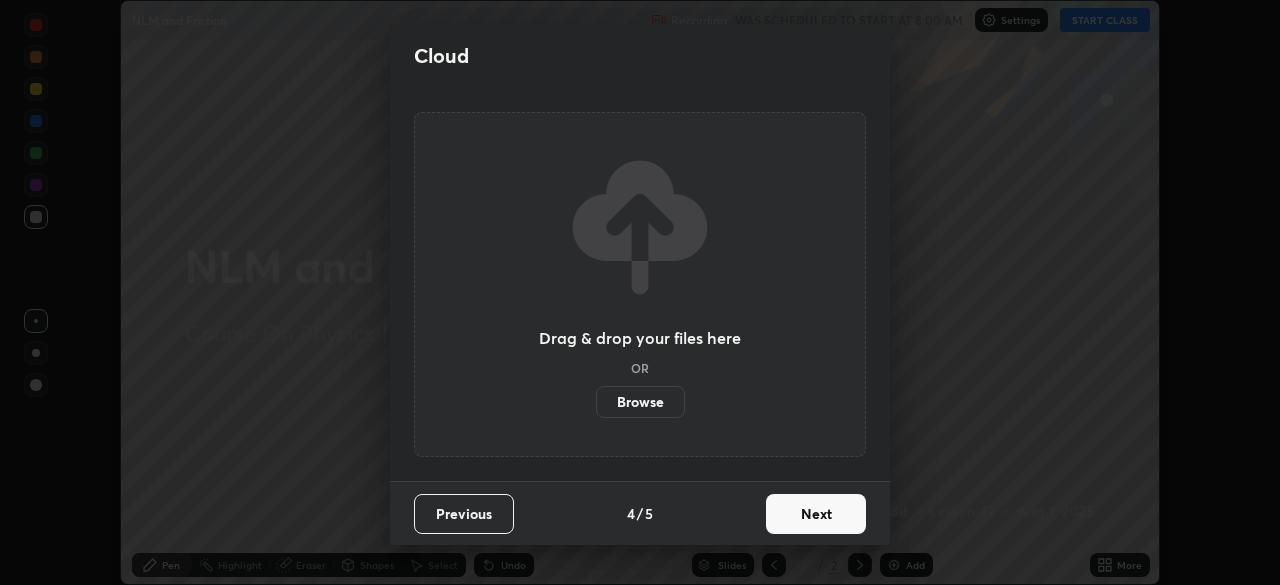 click on "Next" at bounding box center (816, 514) 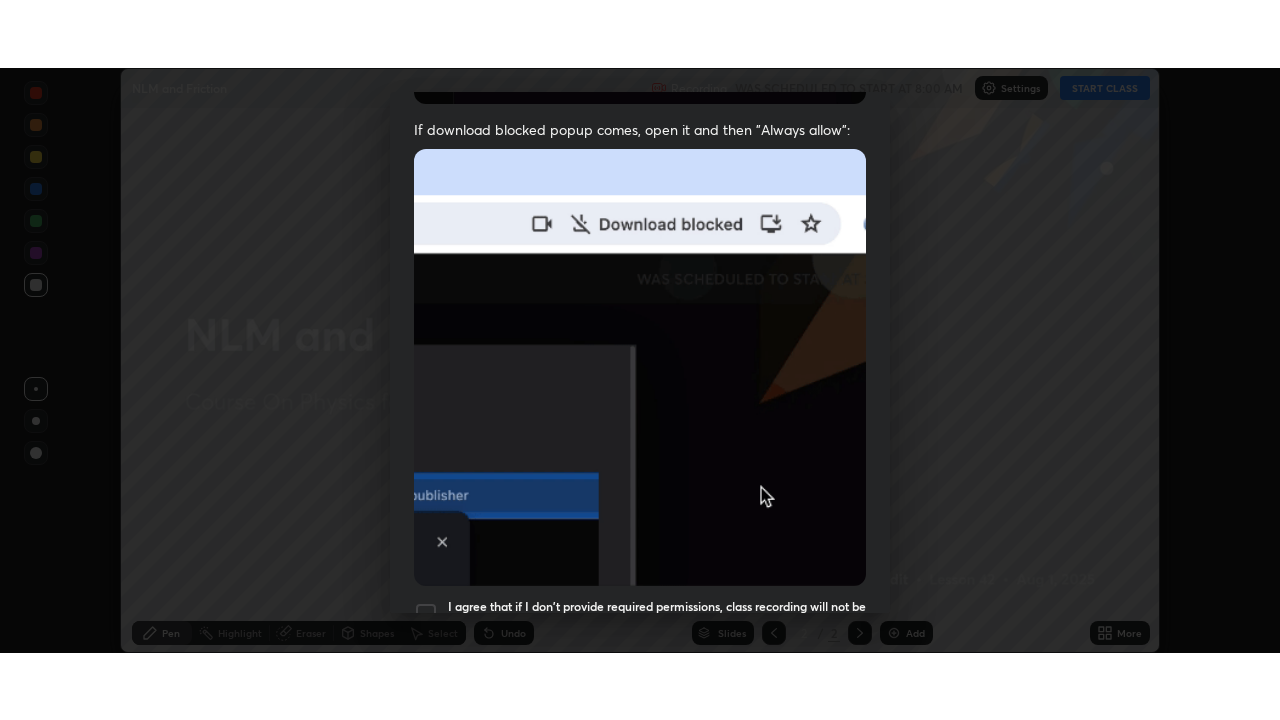 scroll, scrollTop: 479, scrollLeft: 0, axis: vertical 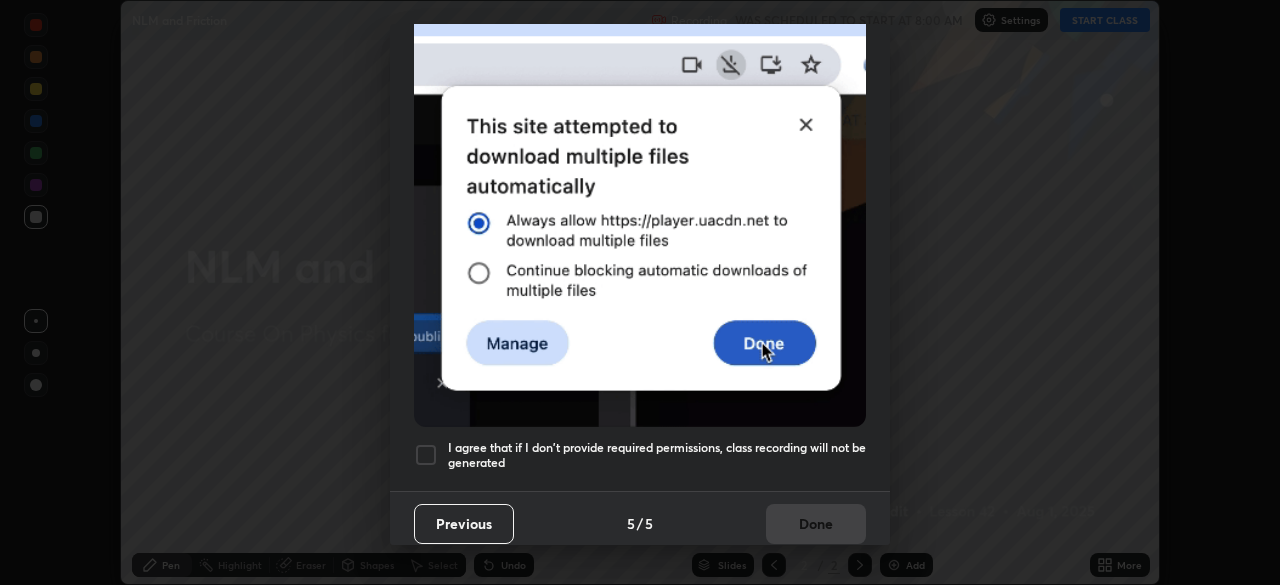 click at bounding box center (426, 455) 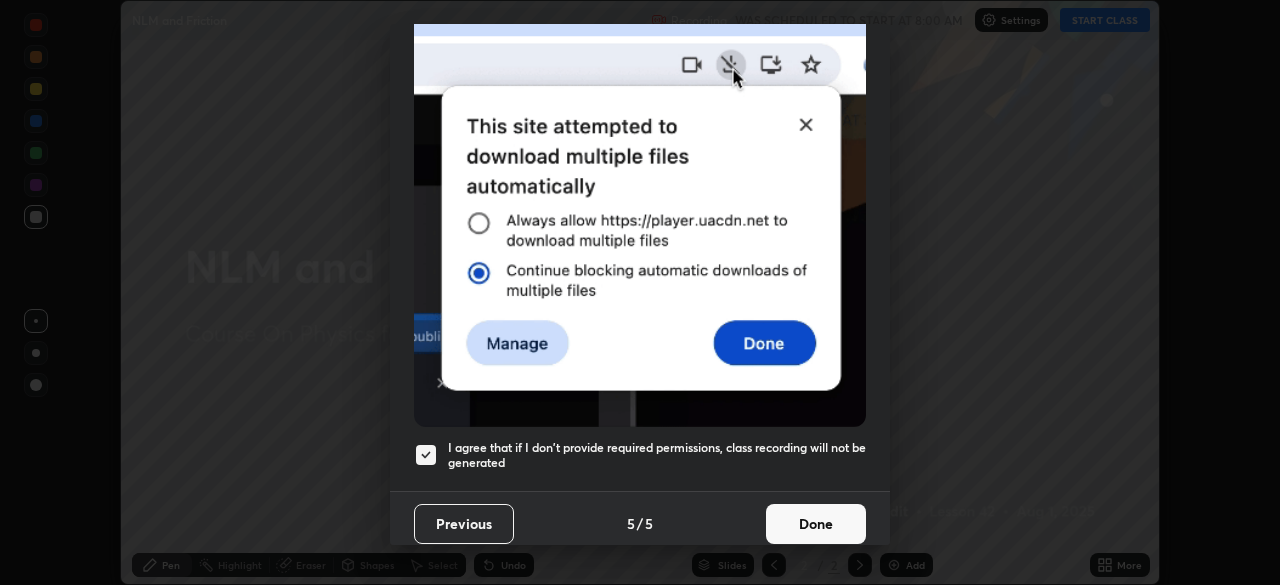 click on "Done" at bounding box center [816, 524] 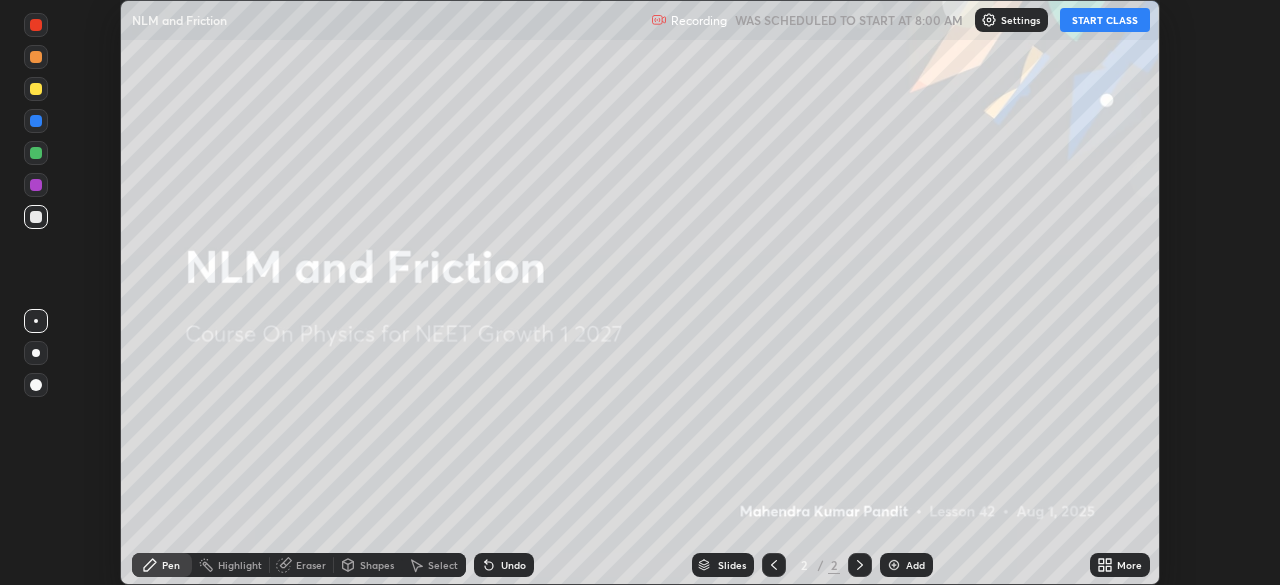 click on "START CLASS" at bounding box center [1105, 20] 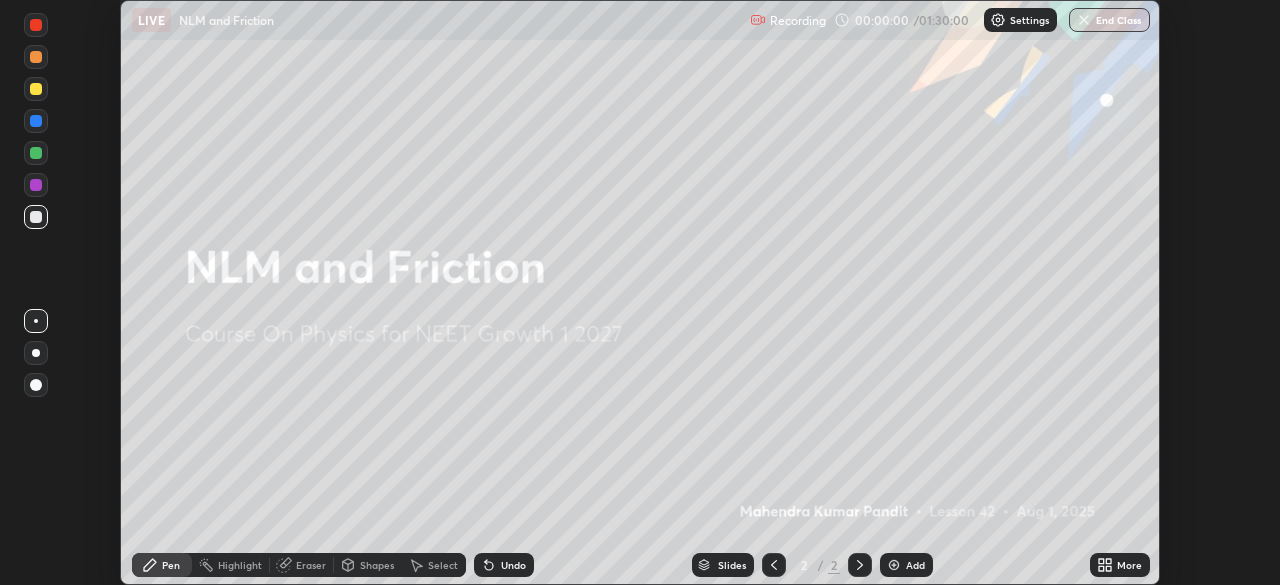 click 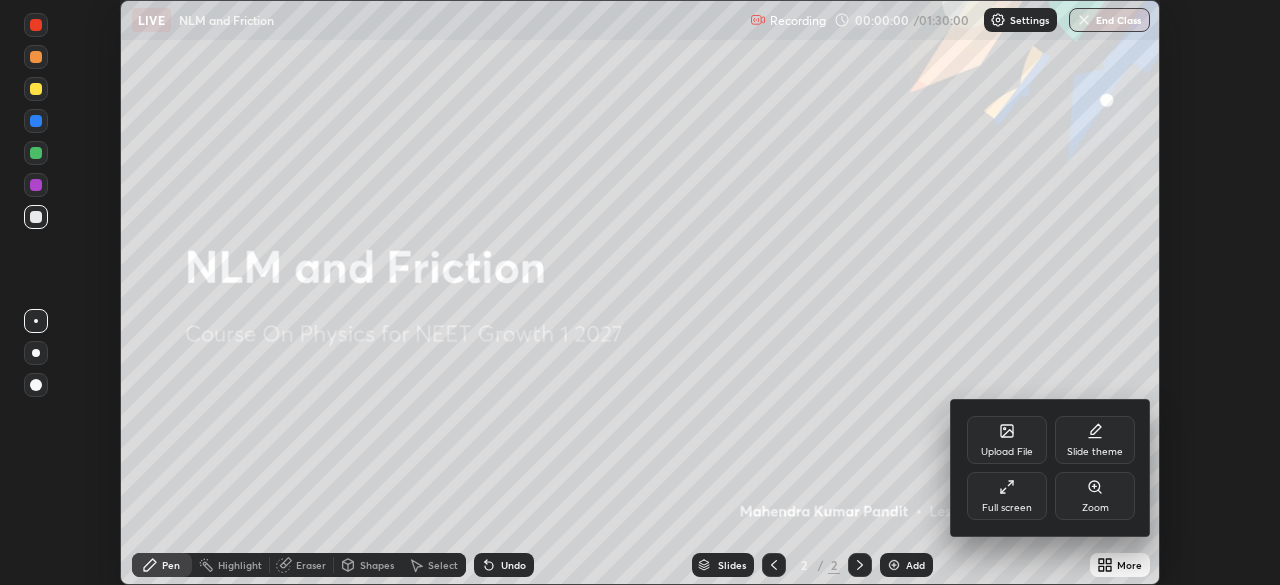 click on "Full screen" at bounding box center [1007, 496] 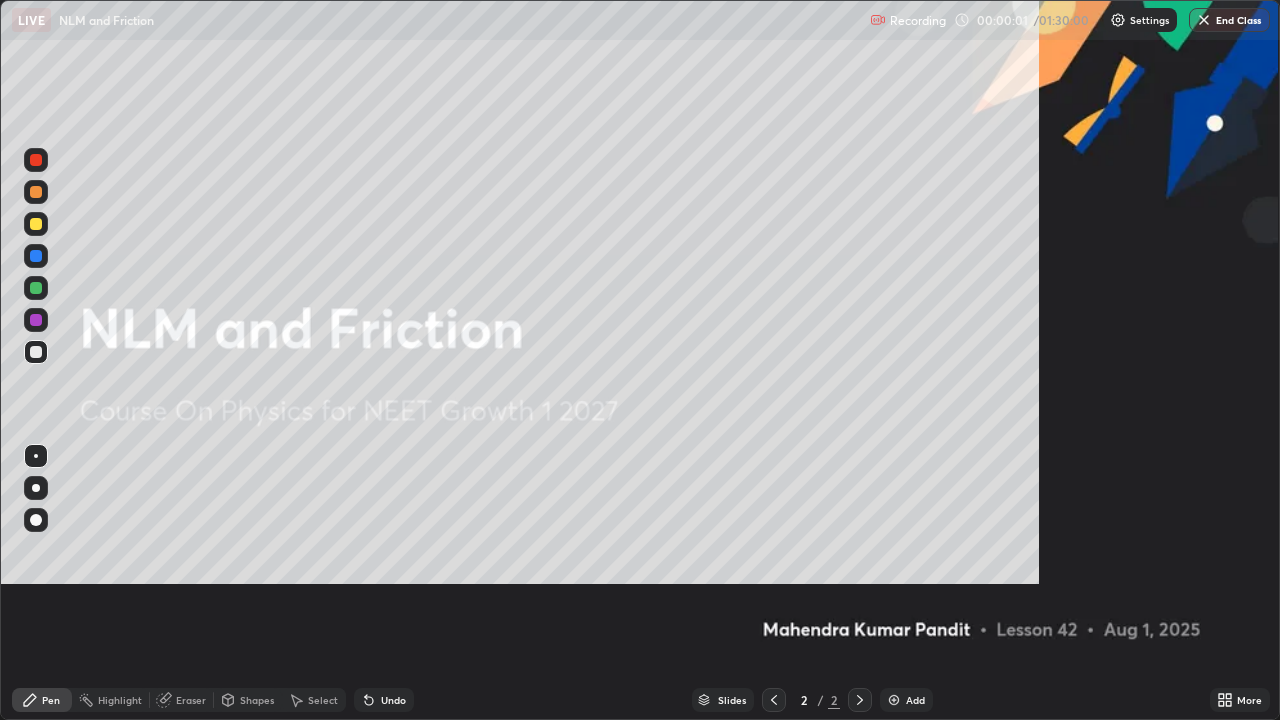 scroll, scrollTop: 99280, scrollLeft: 98720, axis: both 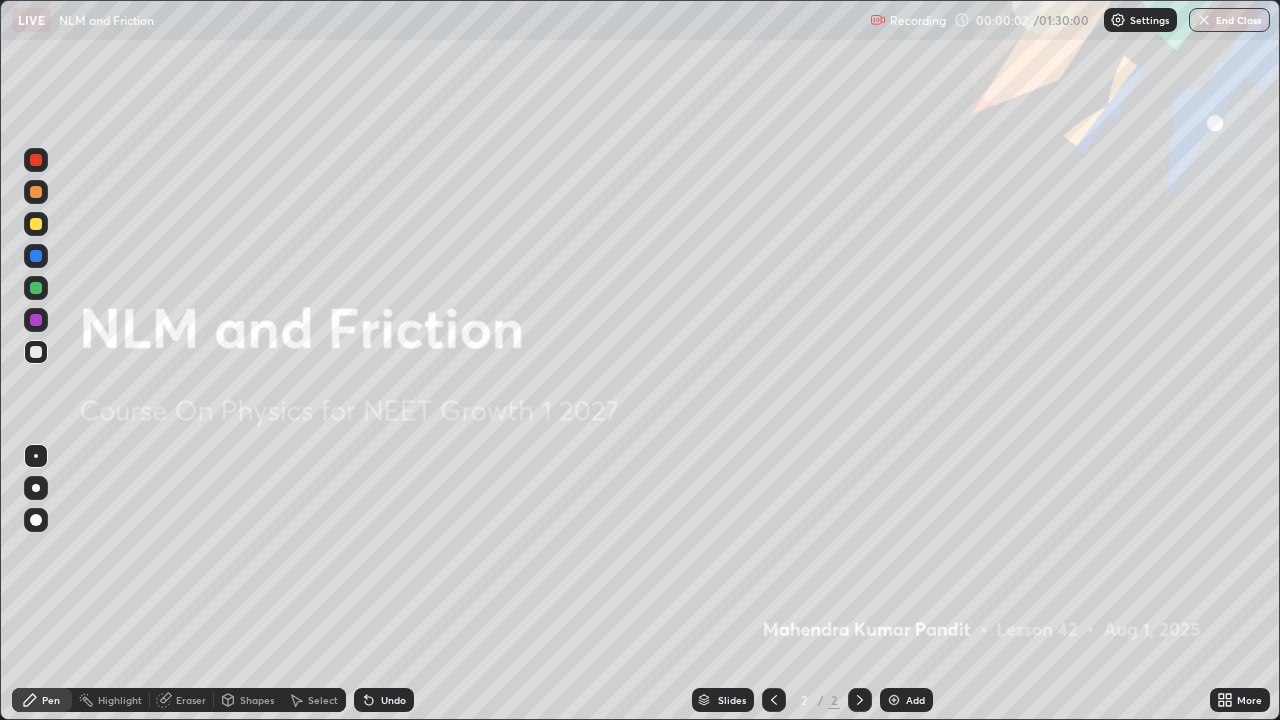 click on "Add" at bounding box center (906, 700) 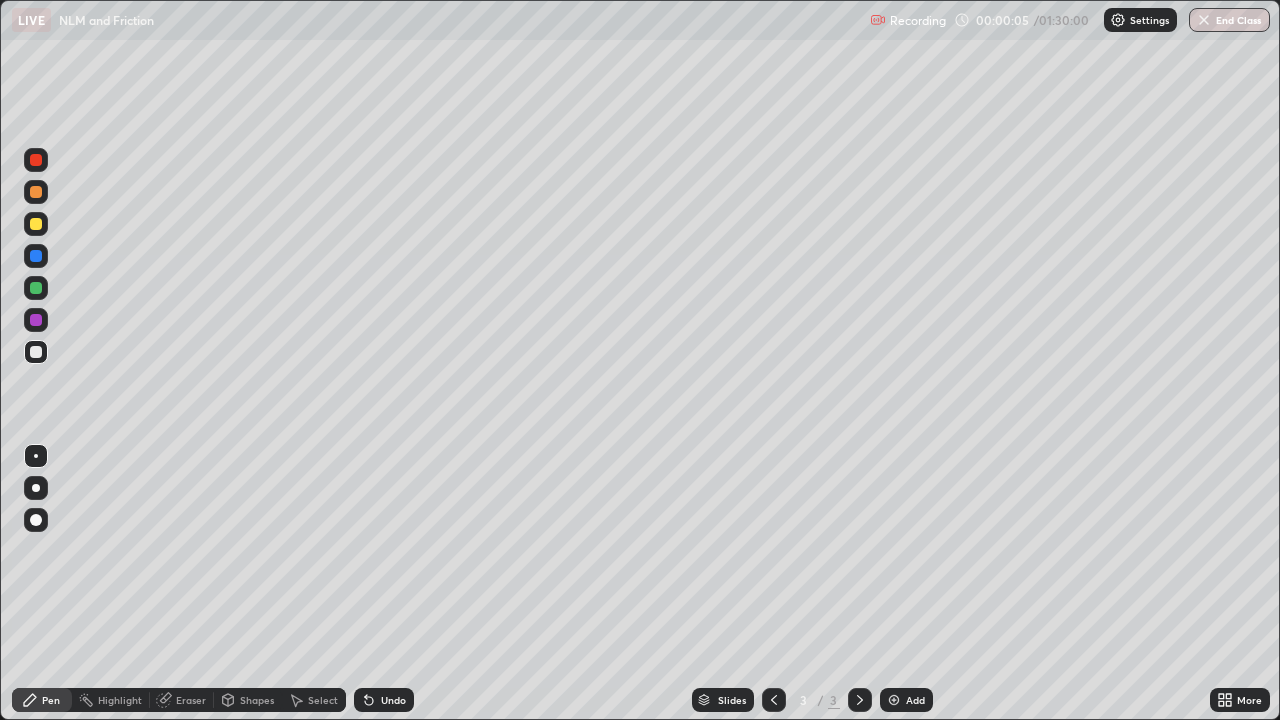 click 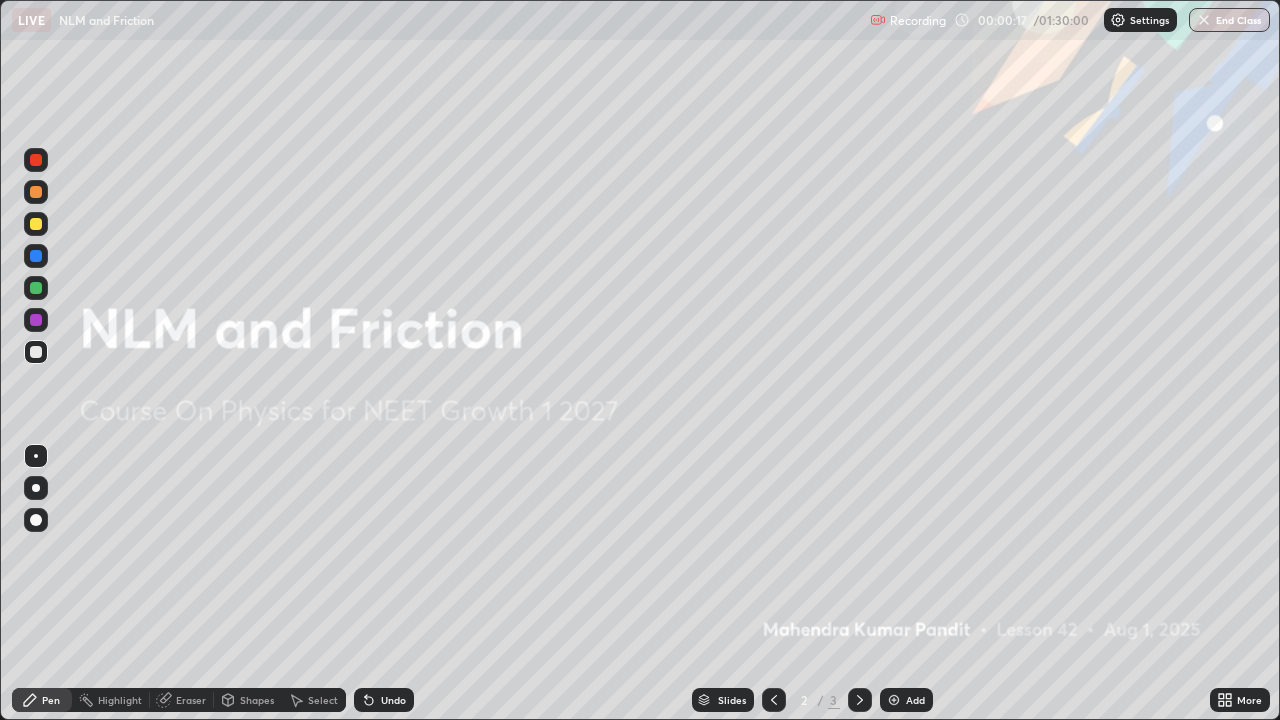 click at bounding box center [894, 700] 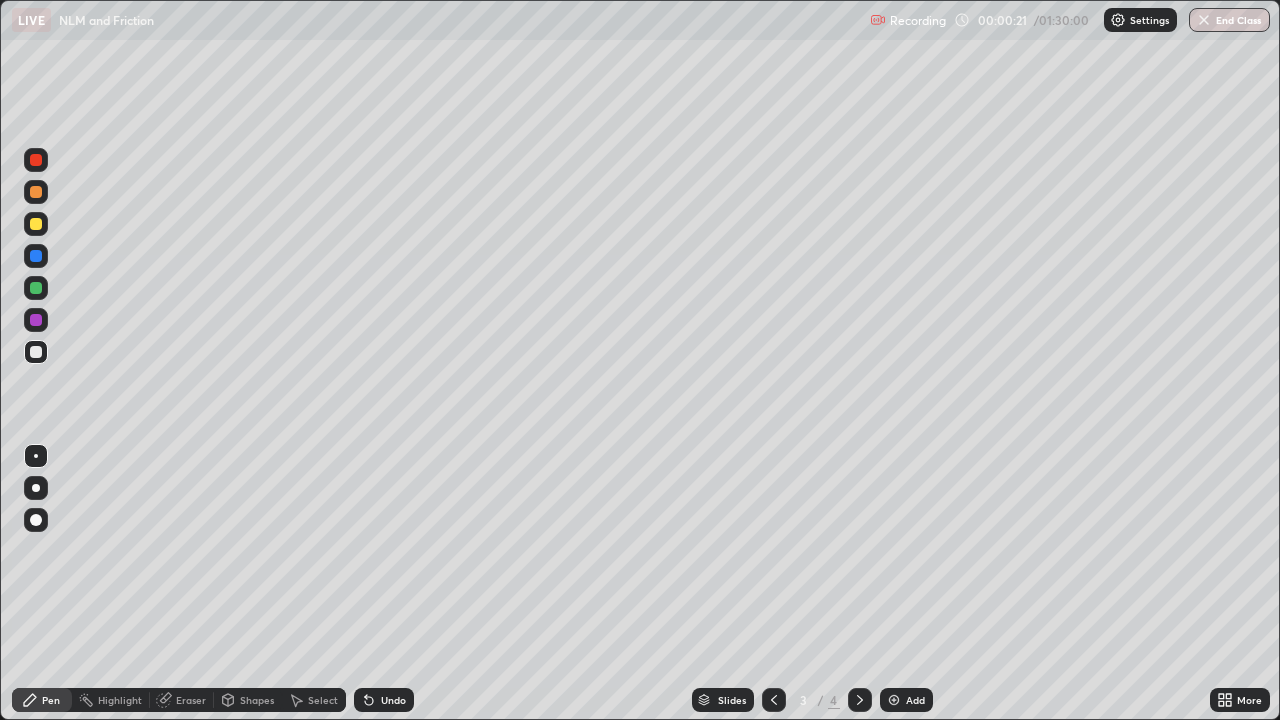 click at bounding box center (36, 488) 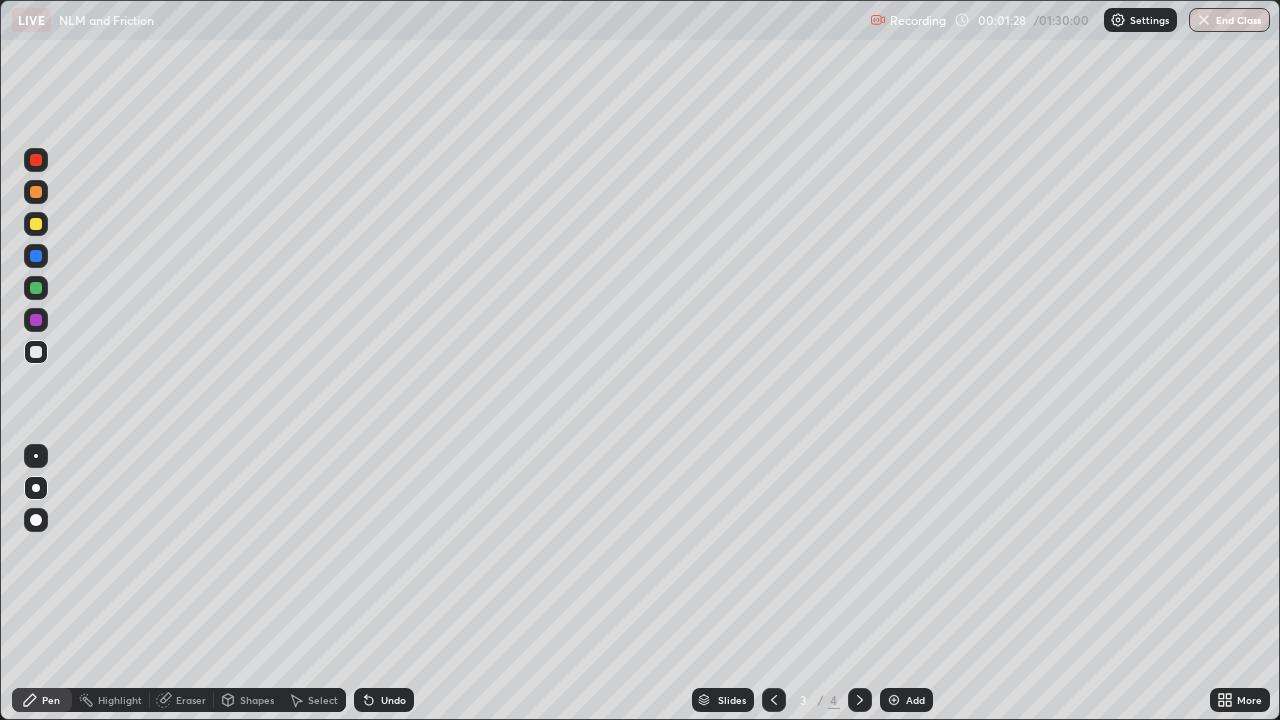 click at bounding box center (36, 456) 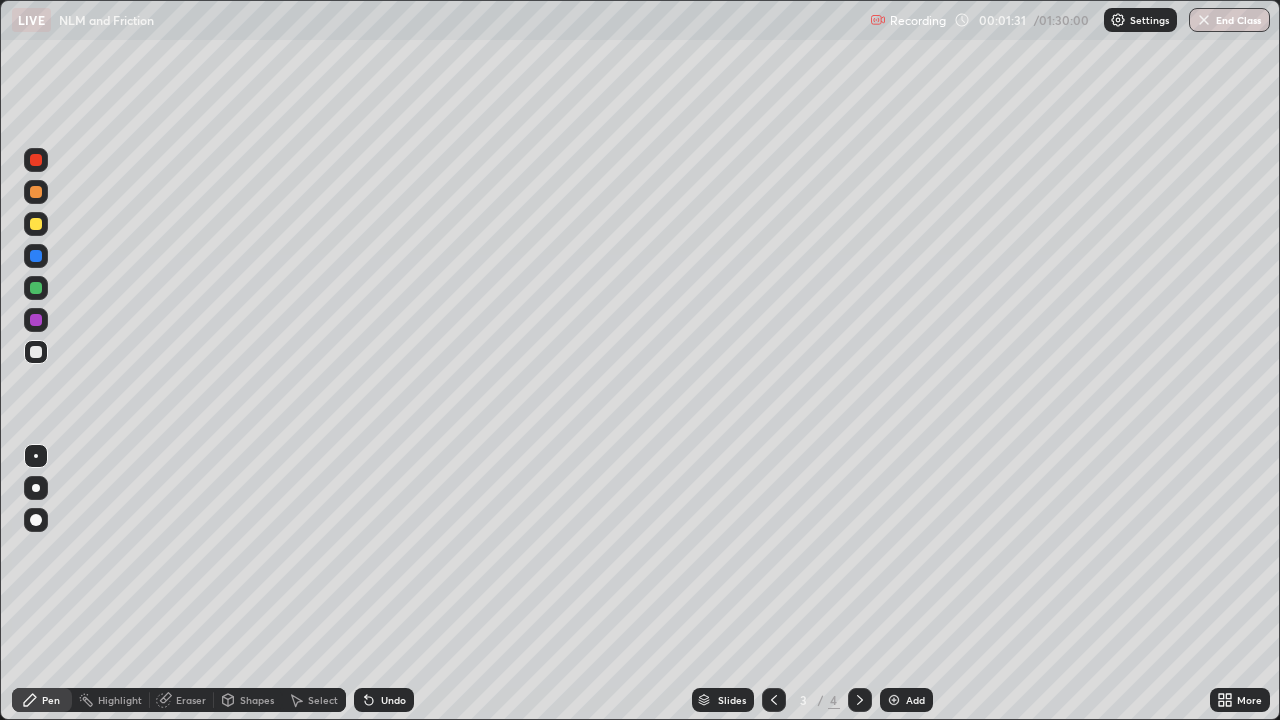 click at bounding box center (36, 224) 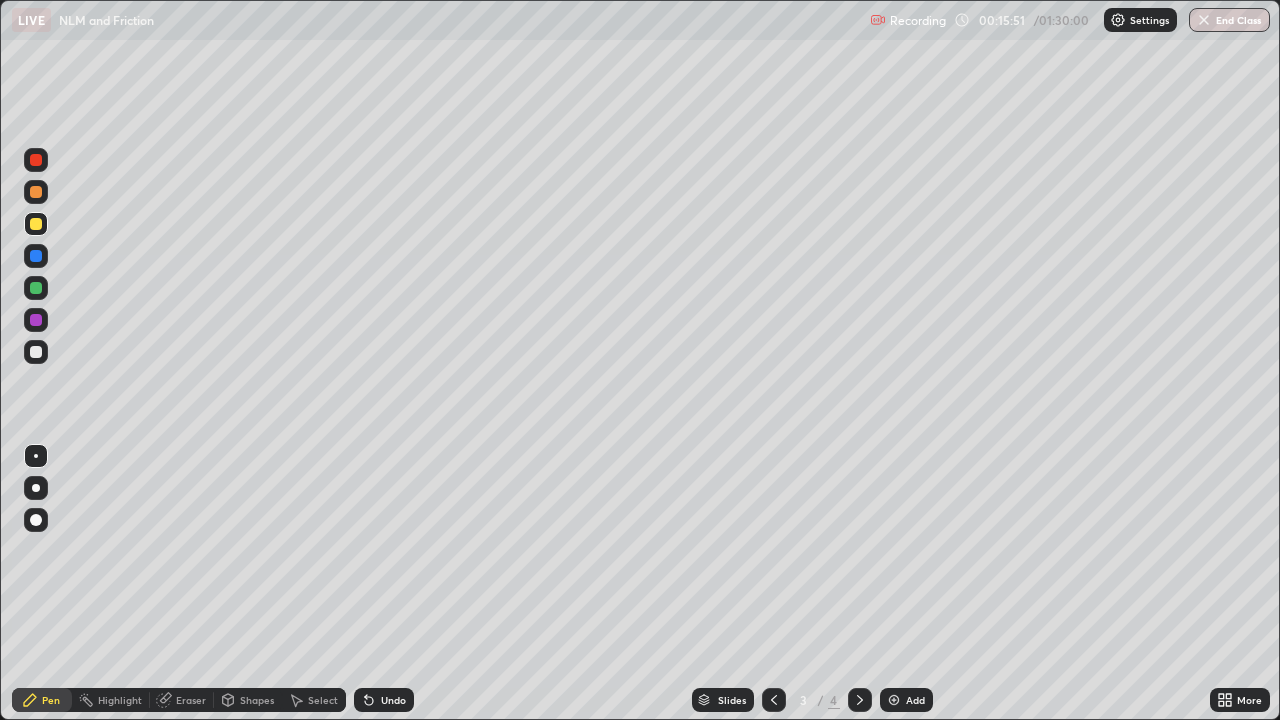 click on "Undo" at bounding box center (384, 700) 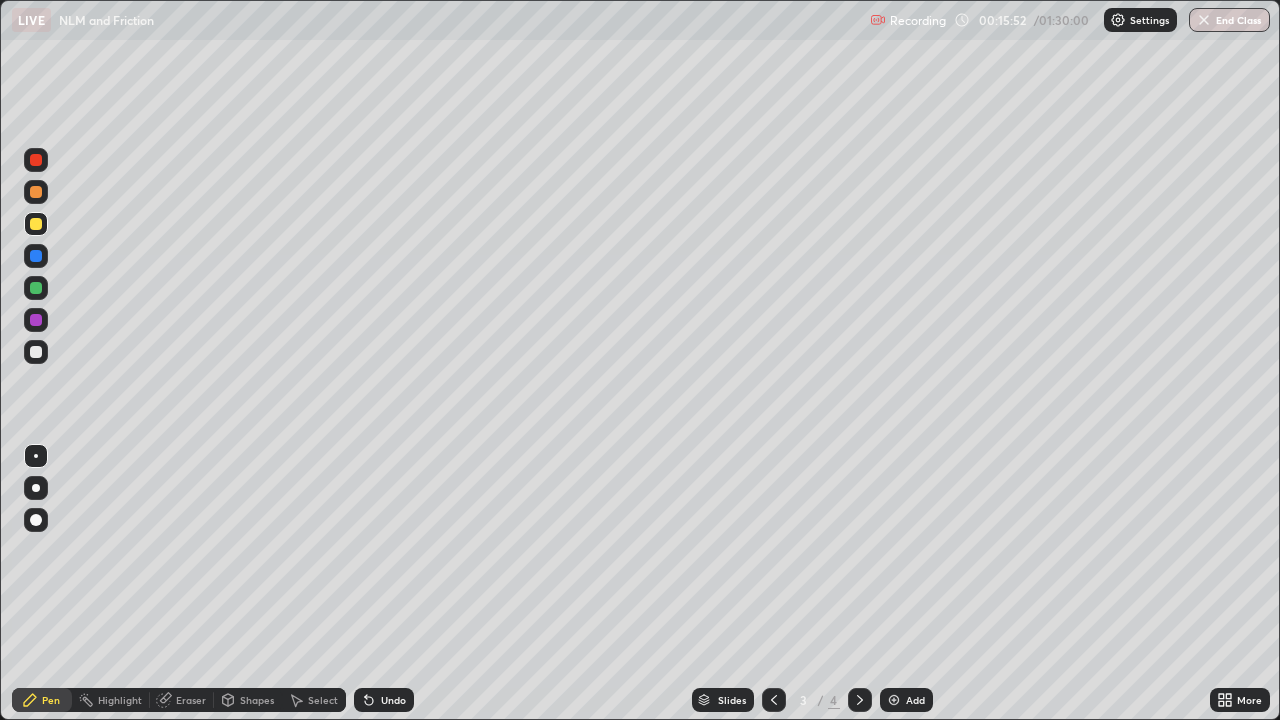 click on "Undo" at bounding box center (384, 700) 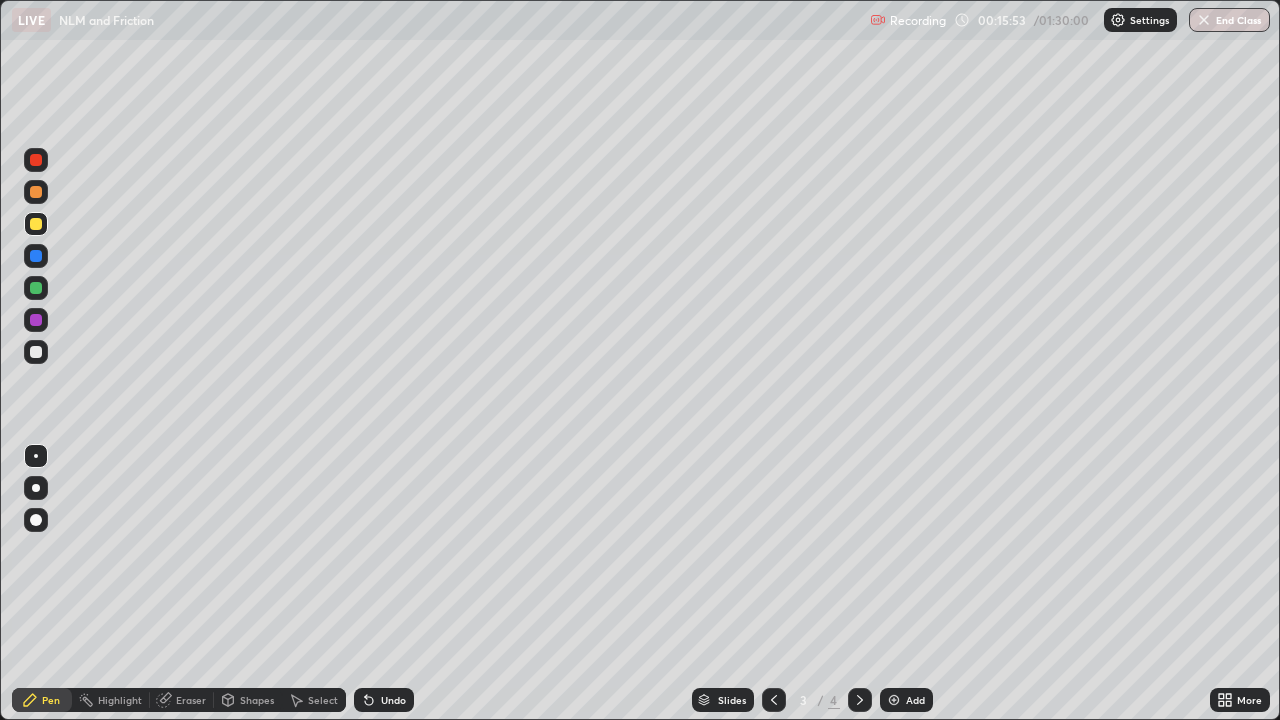 click on "Undo" at bounding box center (393, 700) 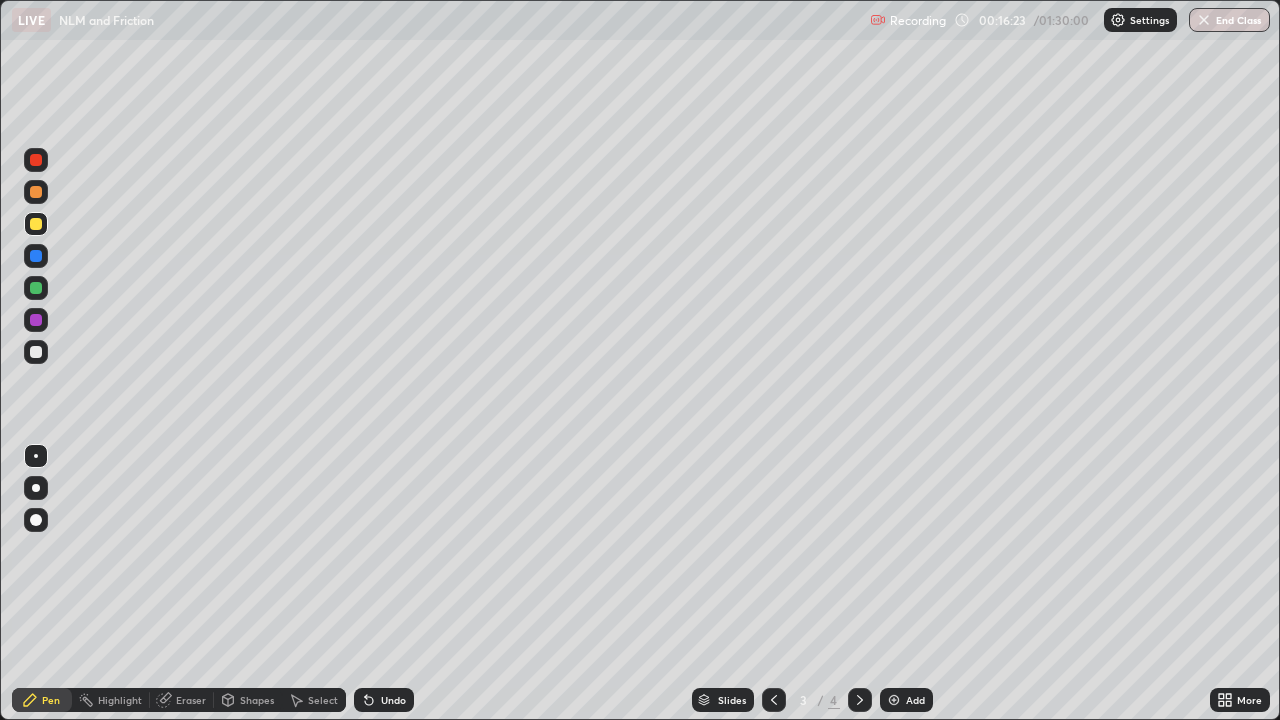 click at bounding box center (36, 320) 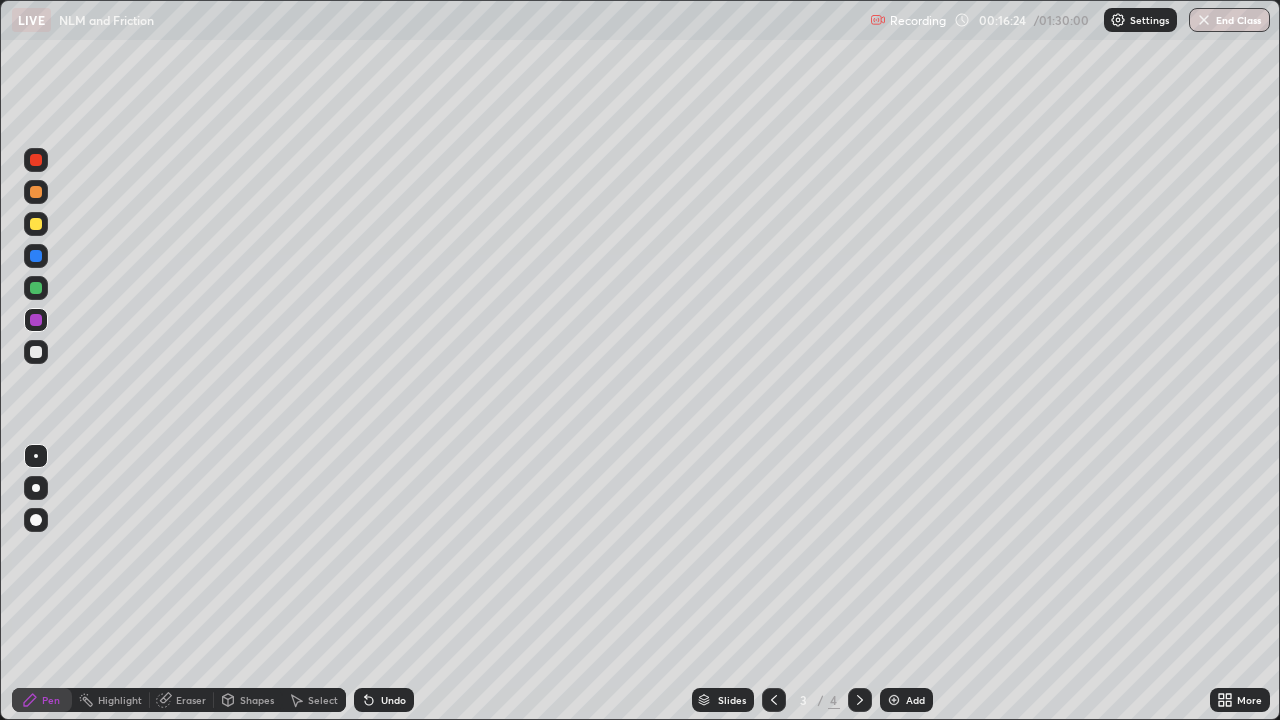 click at bounding box center (36, 352) 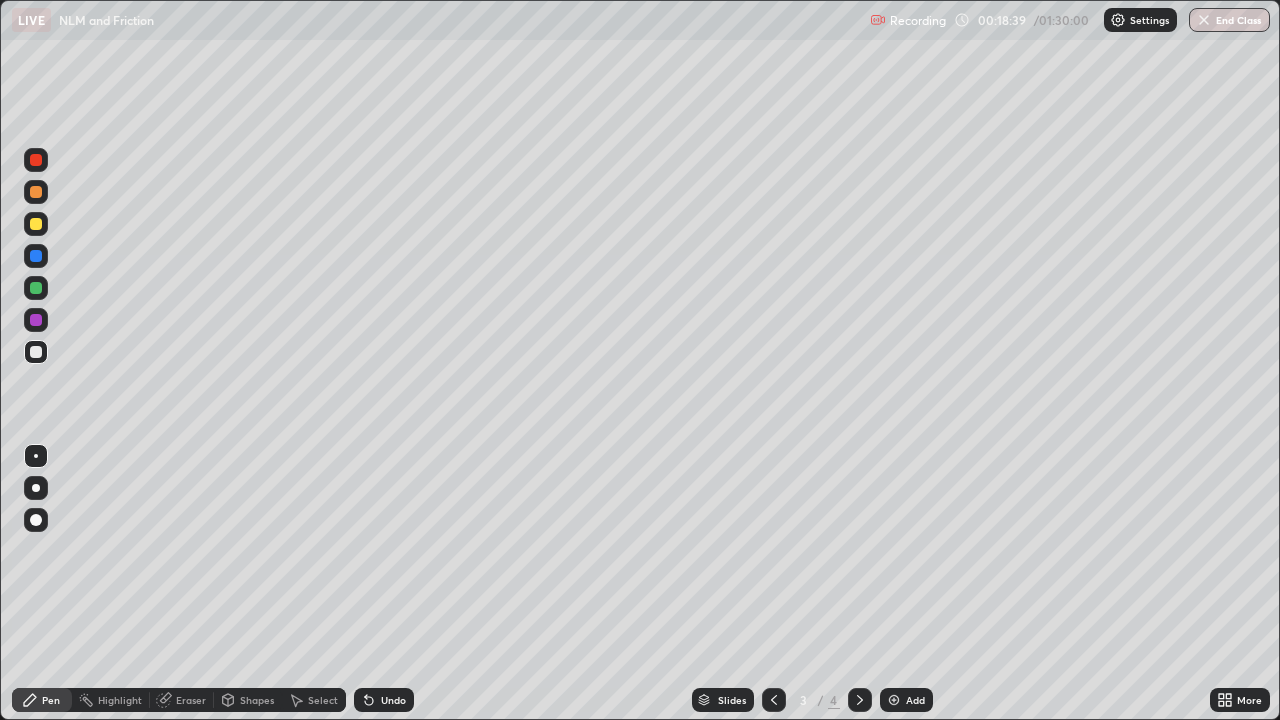 click on "Undo" at bounding box center [393, 700] 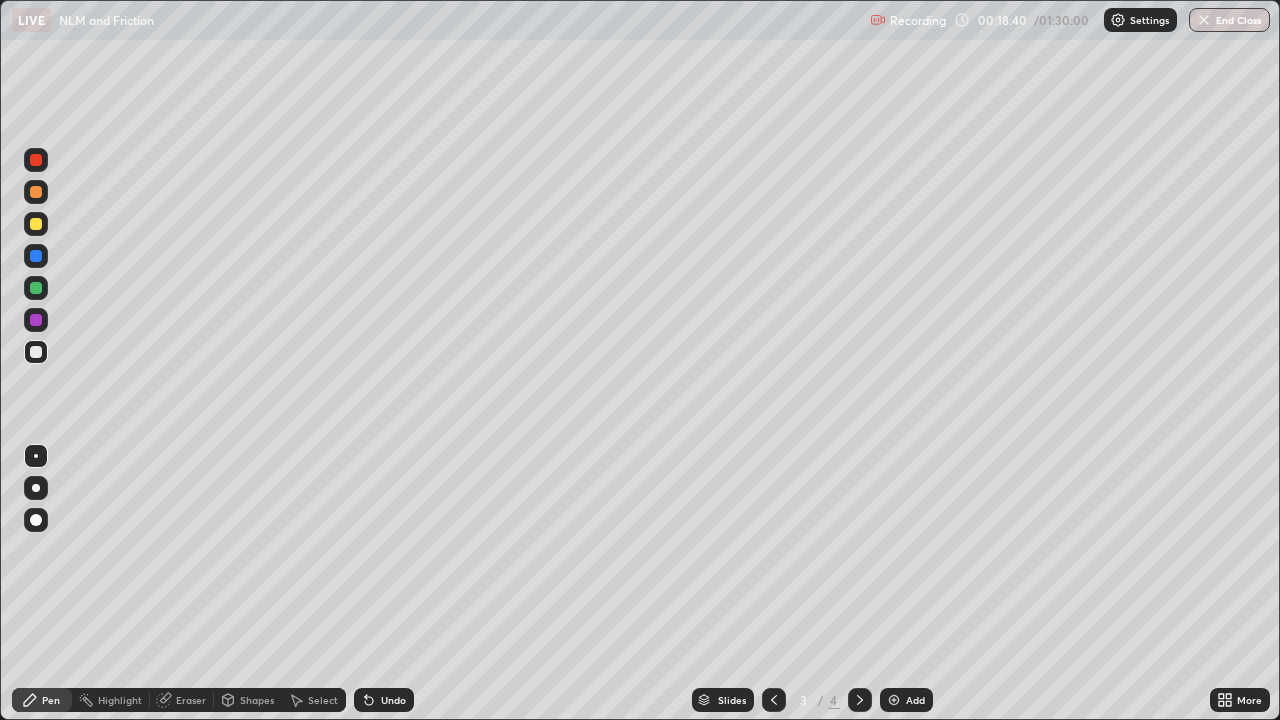 click on "Undo" at bounding box center [393, 700] 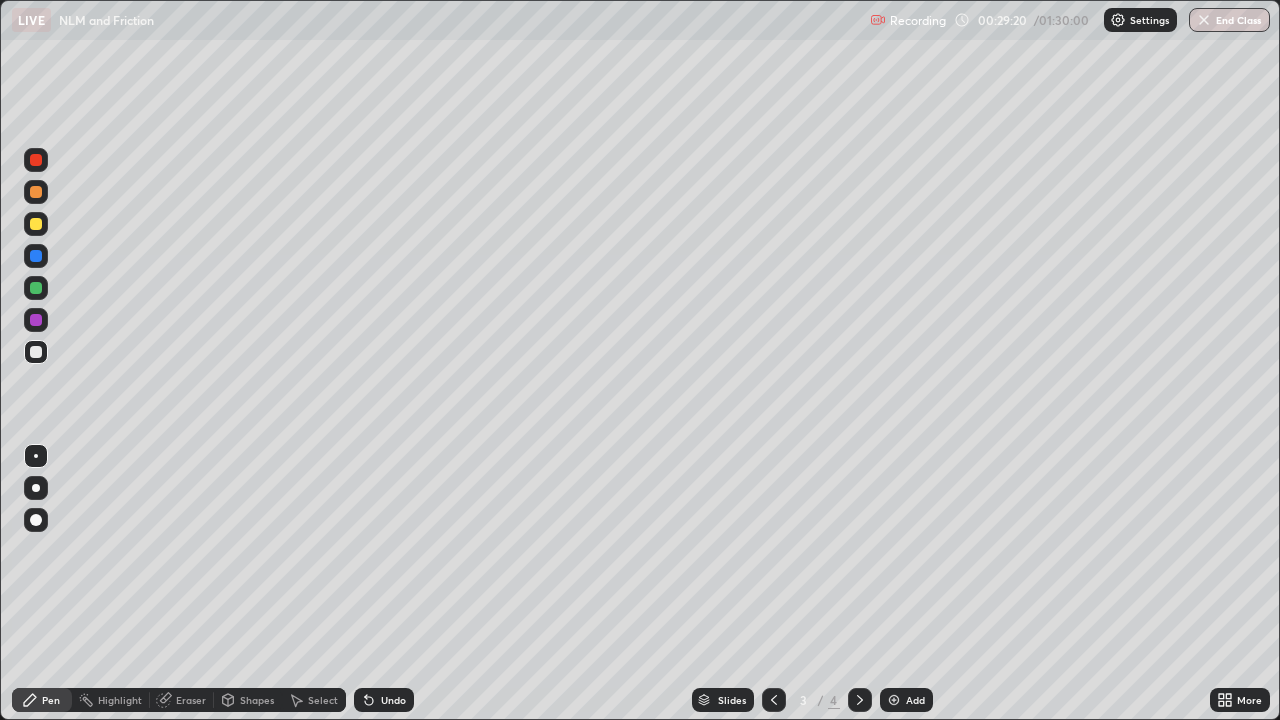 click on "Undo" at bounding box center [384, 700] 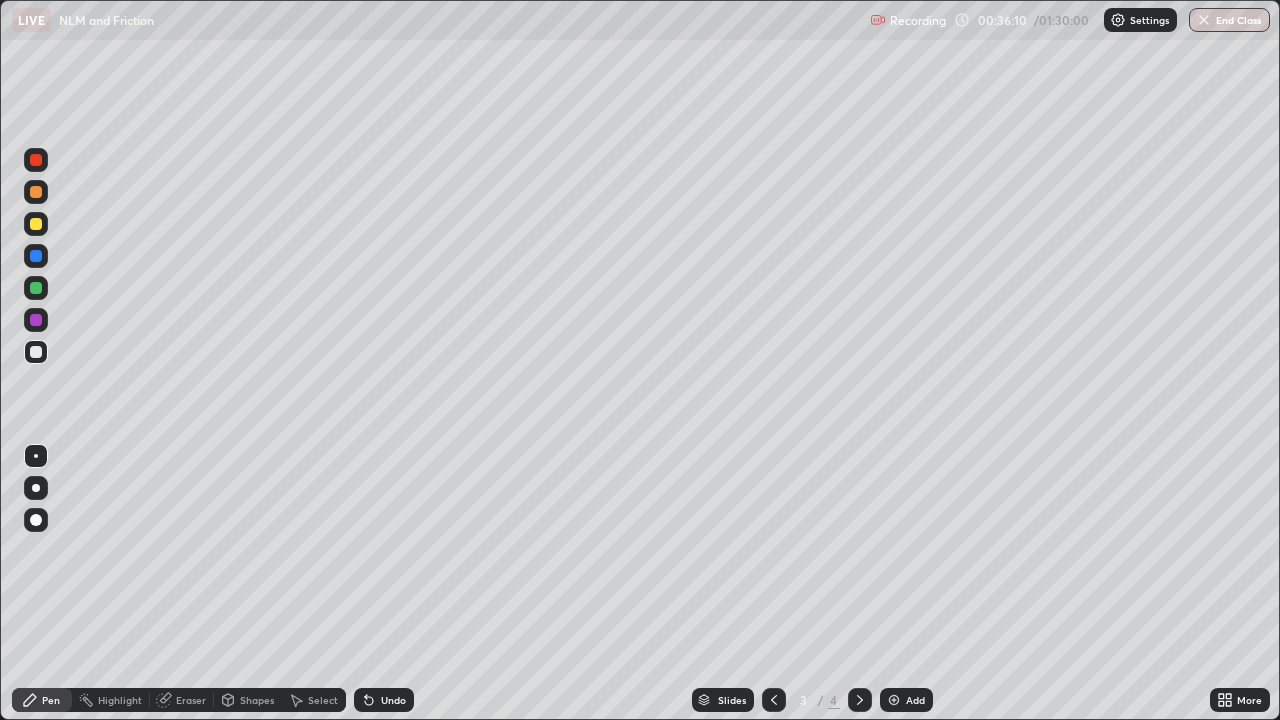 click at bounding box center [894, 700] 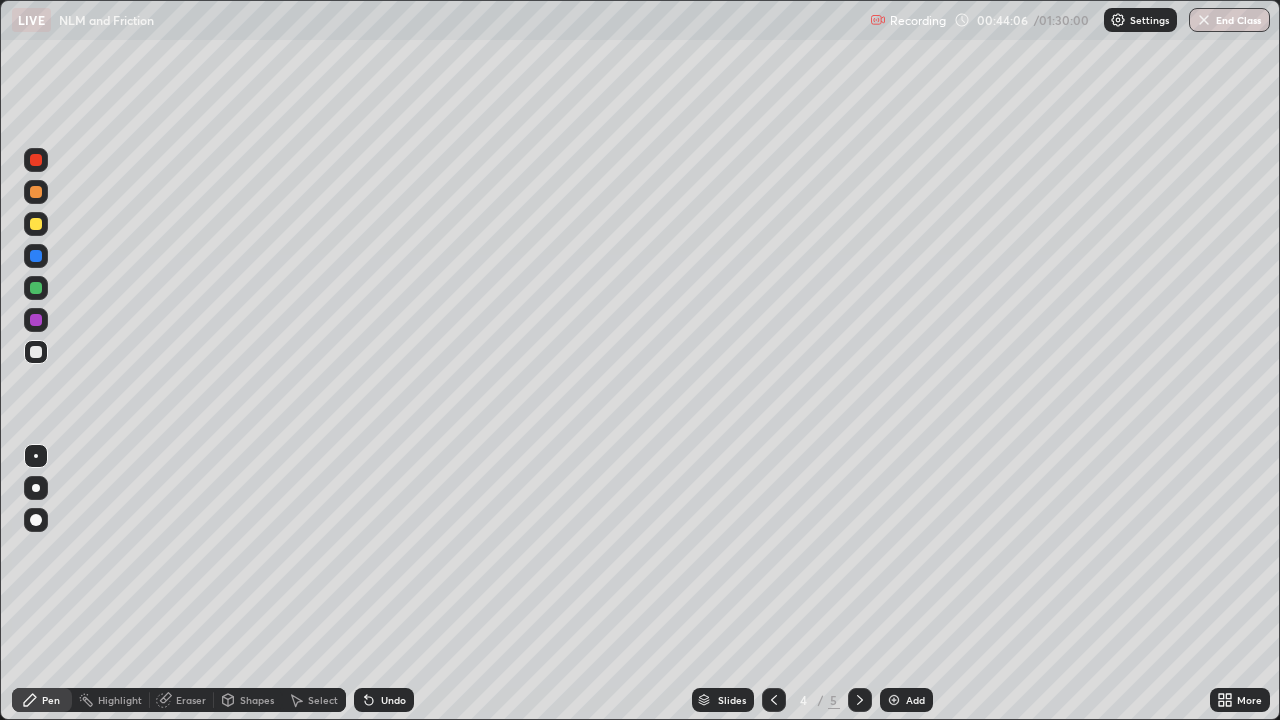 click at bounding box center (36, 352) 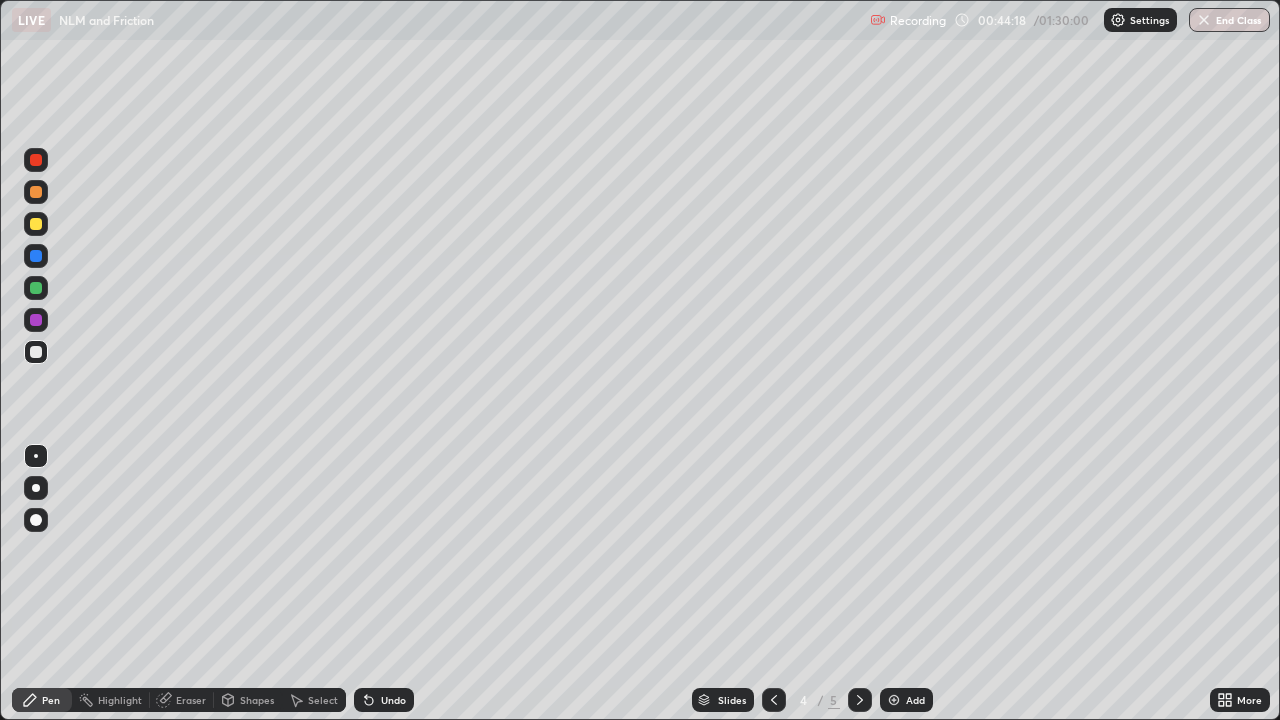 click 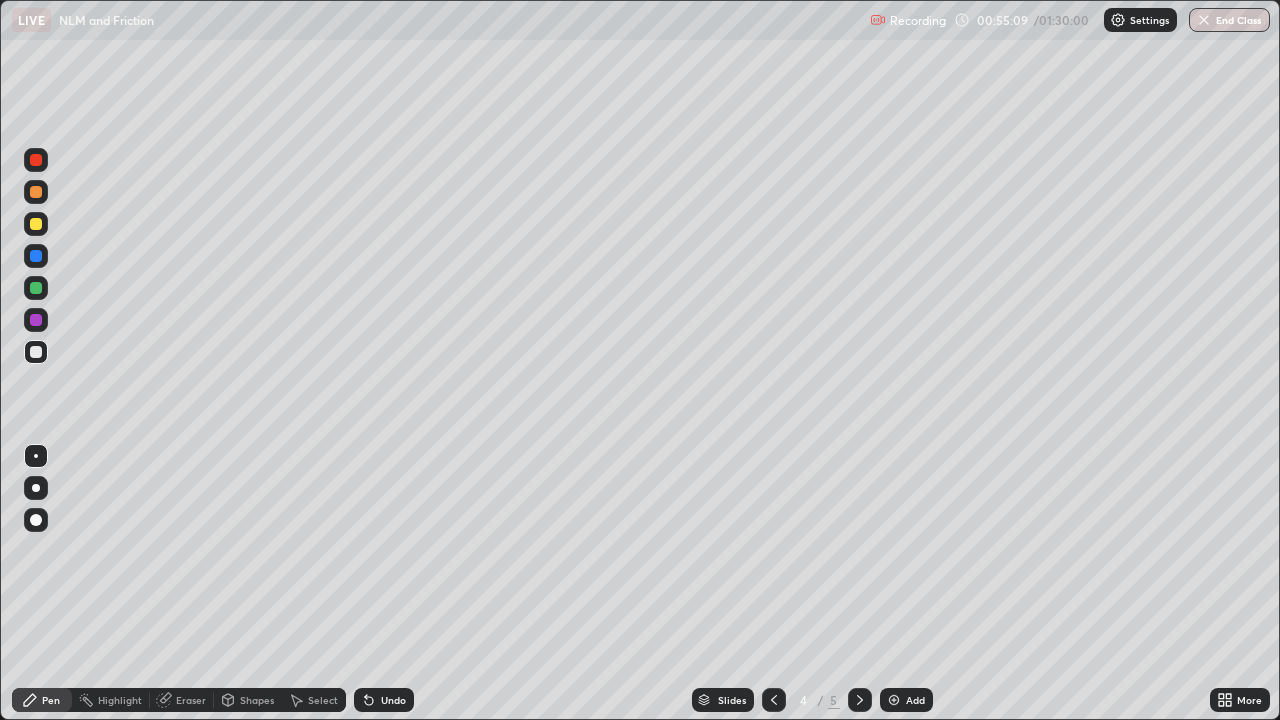 click at bounding box center (894, 700) 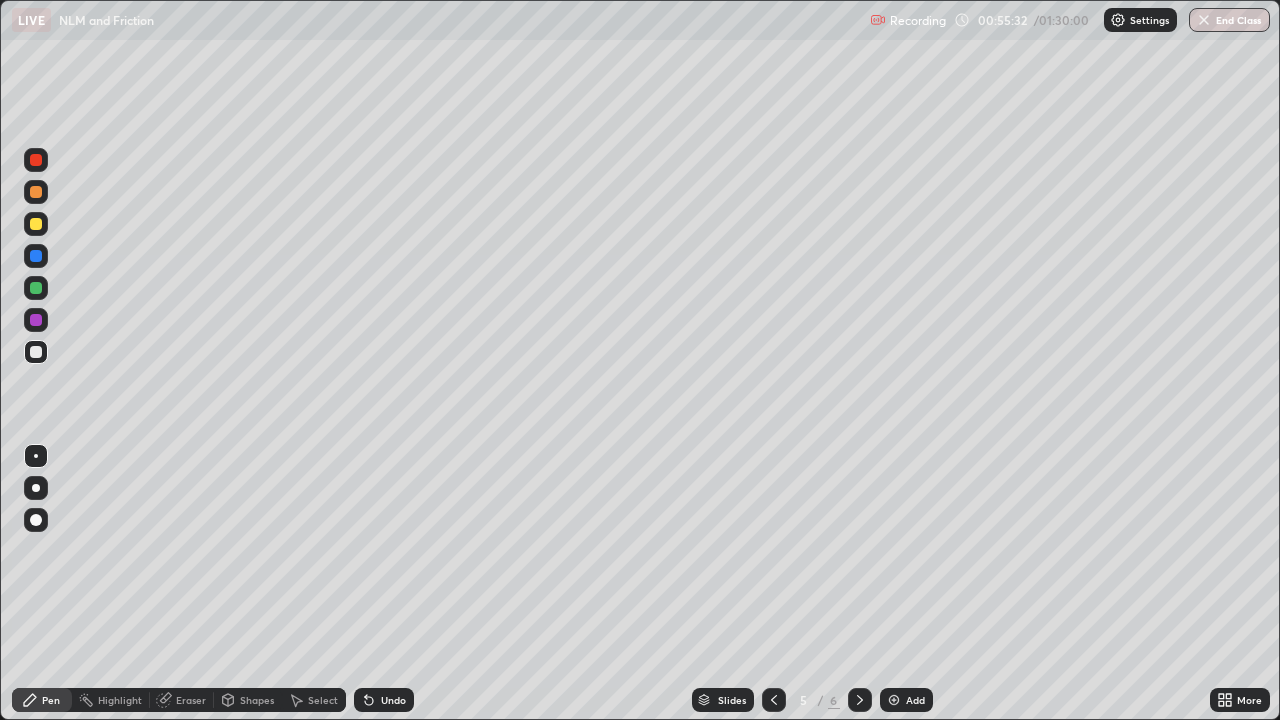 click on "Undo" at bounding box center (393, 700) 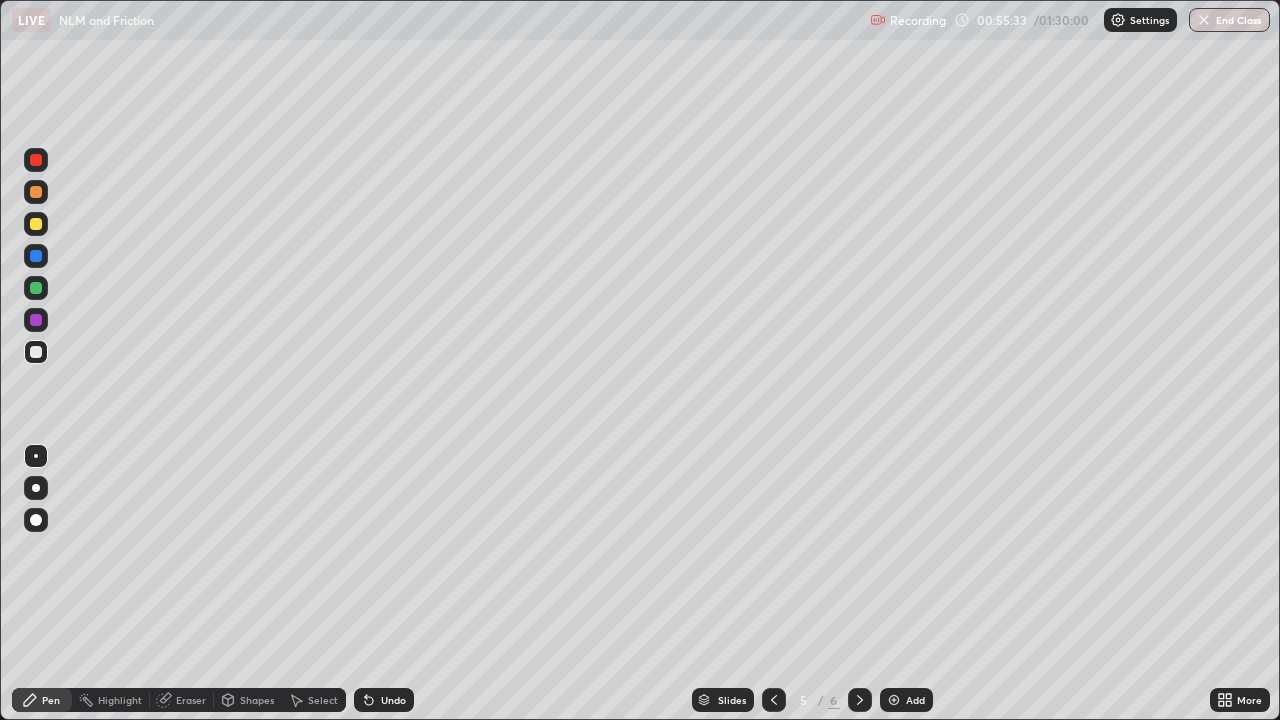 click 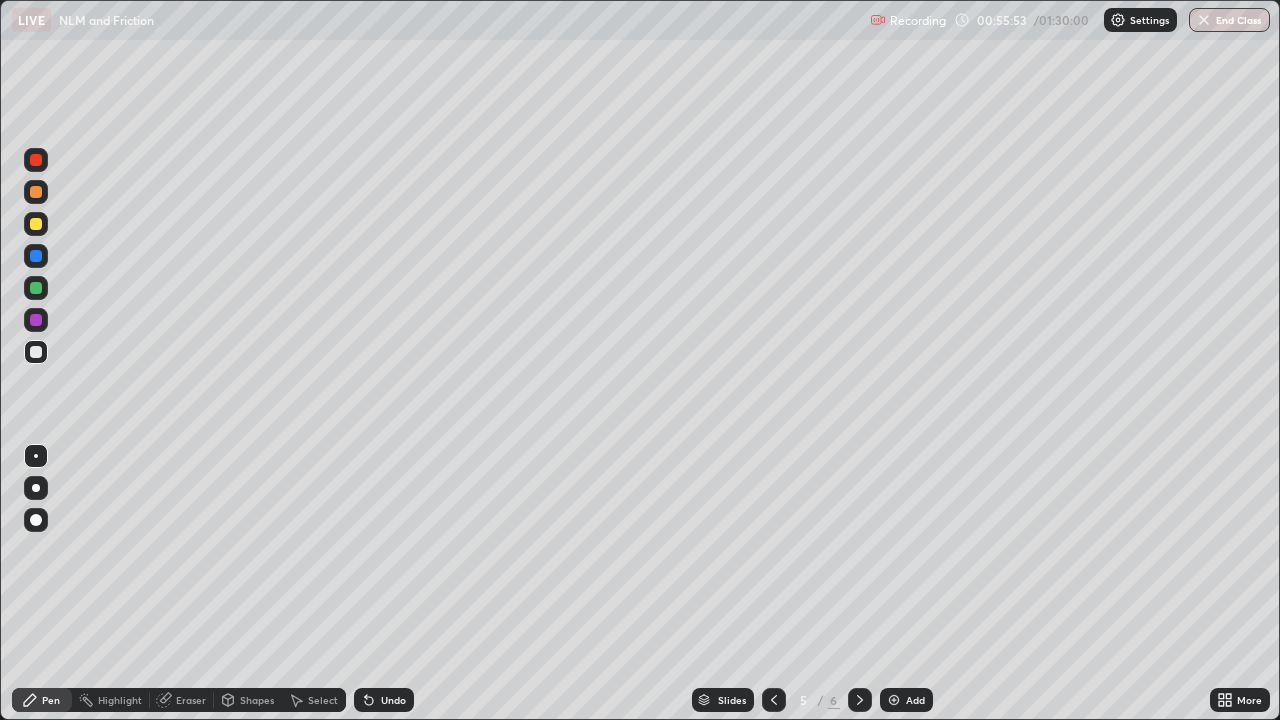 click at bounding box center (36, 224) 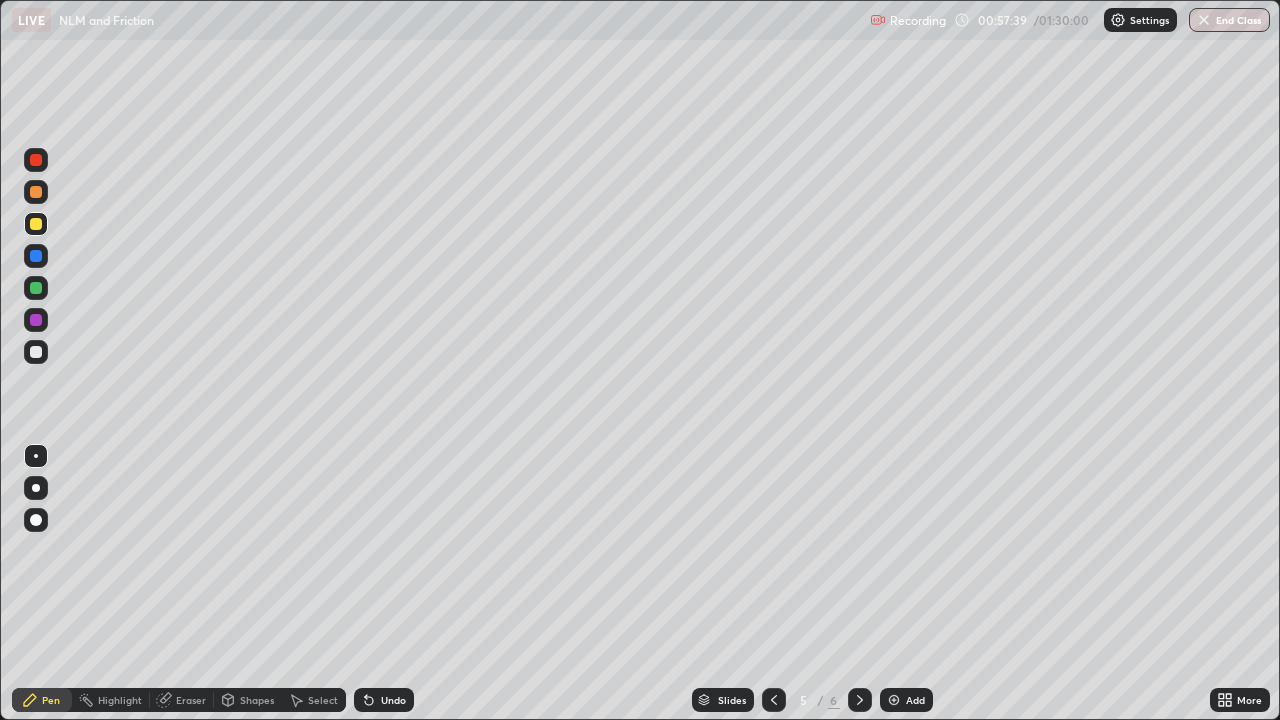 click at bounding box center (36, 256) 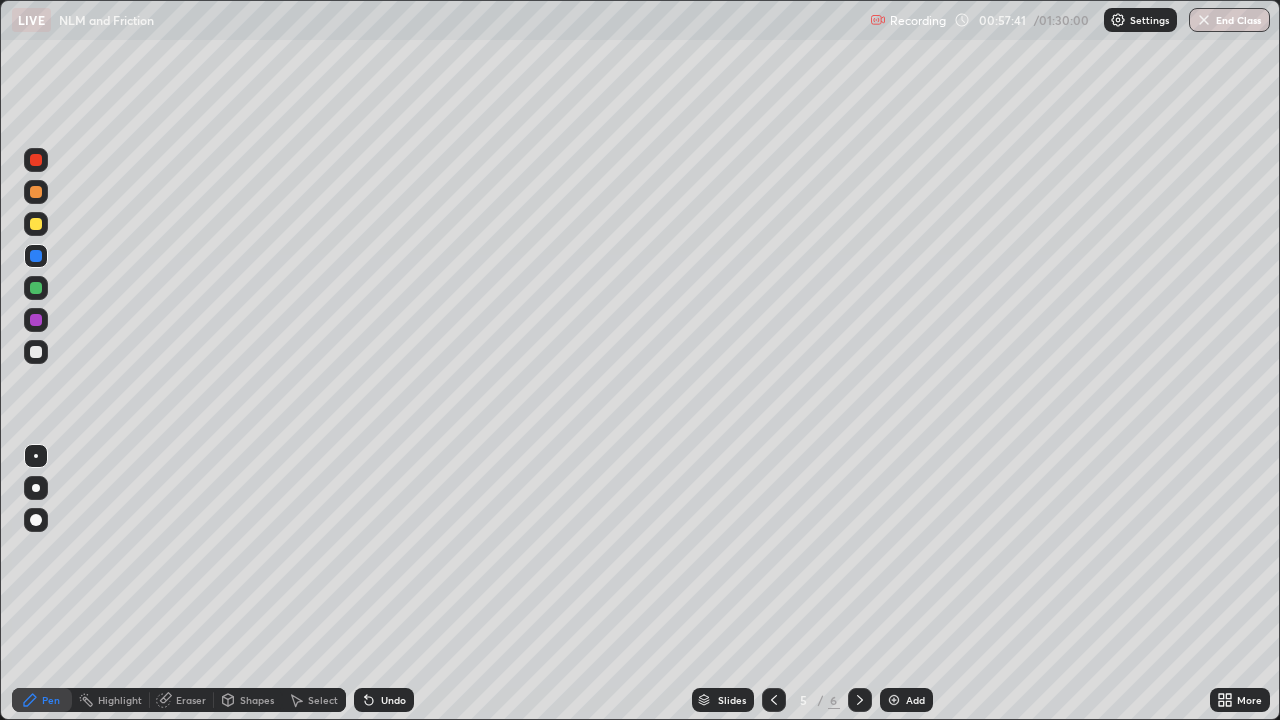 click at bounding box center [36, 352] 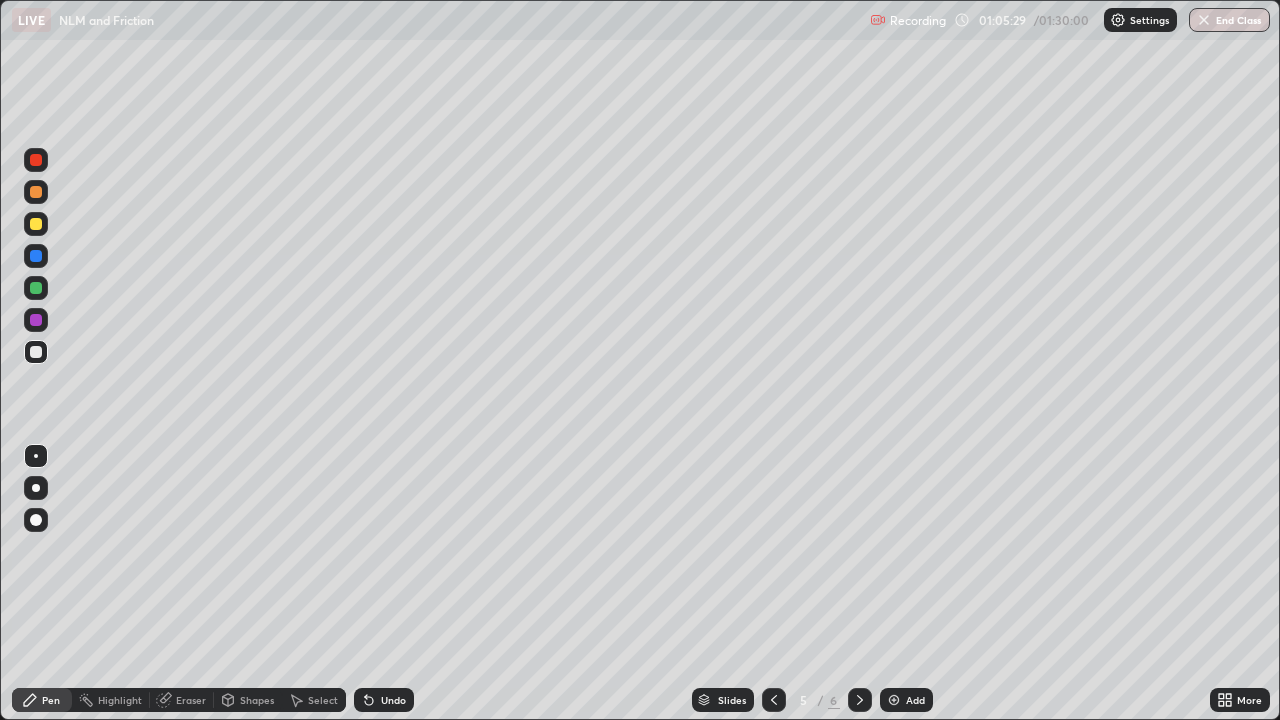 click at bounding box center [36, 320] 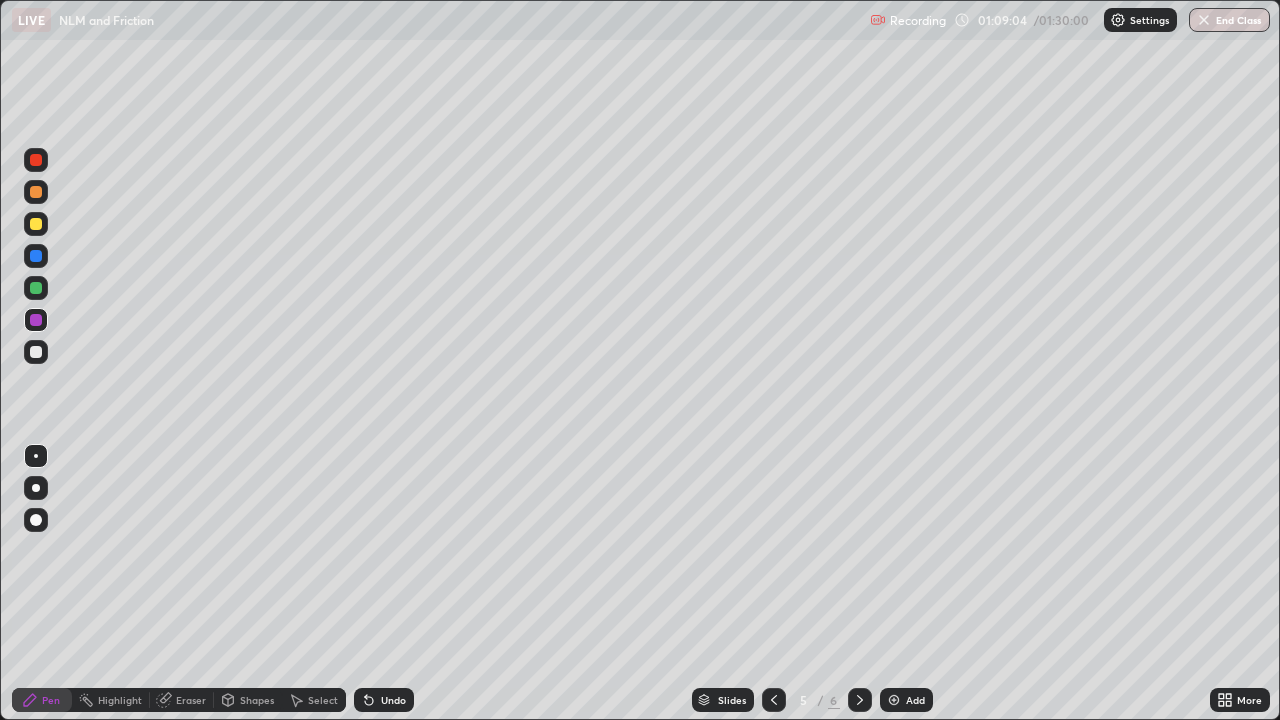 click on "Eraser" at bounding box center [191, 700] 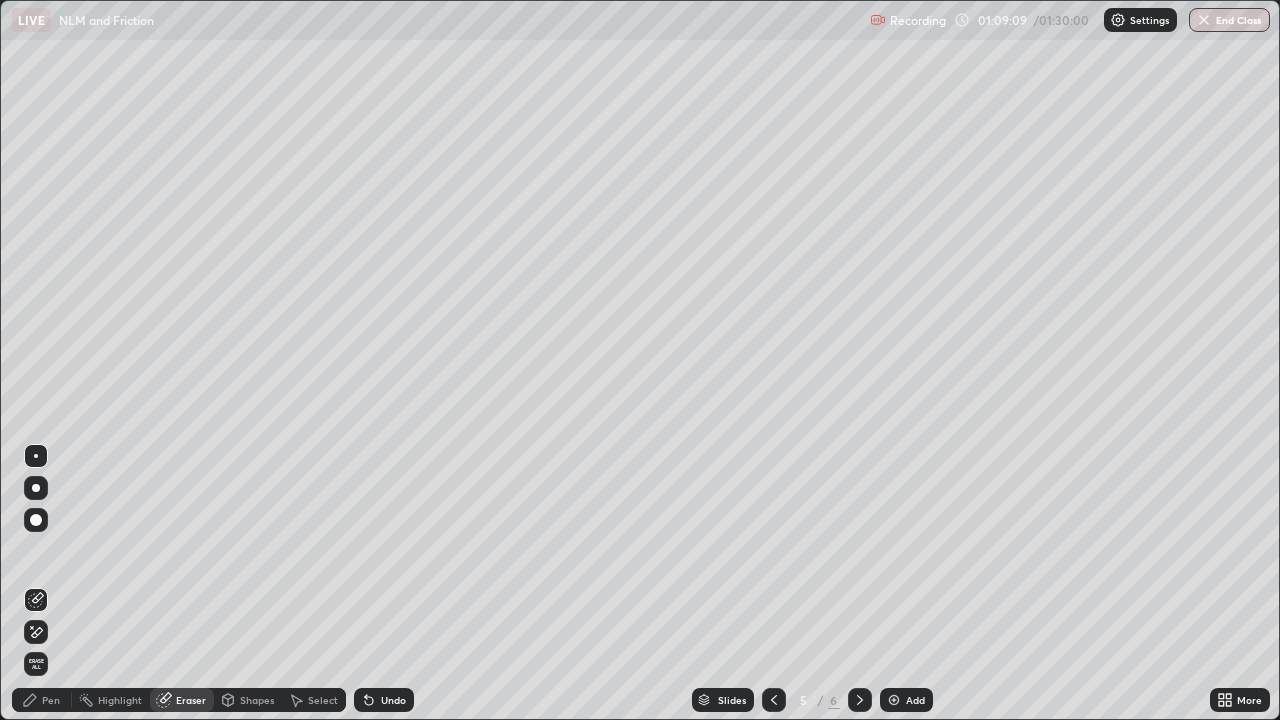 click on "Pen" at bounding box center [51, 700] 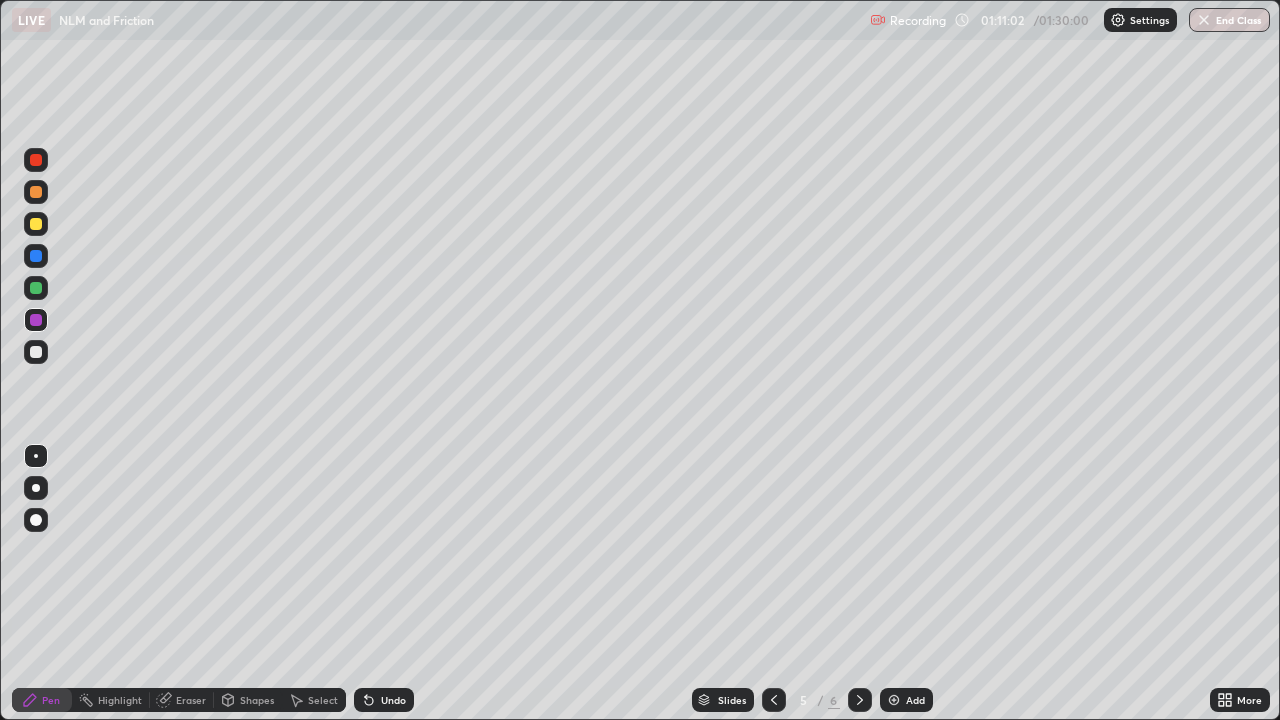 click 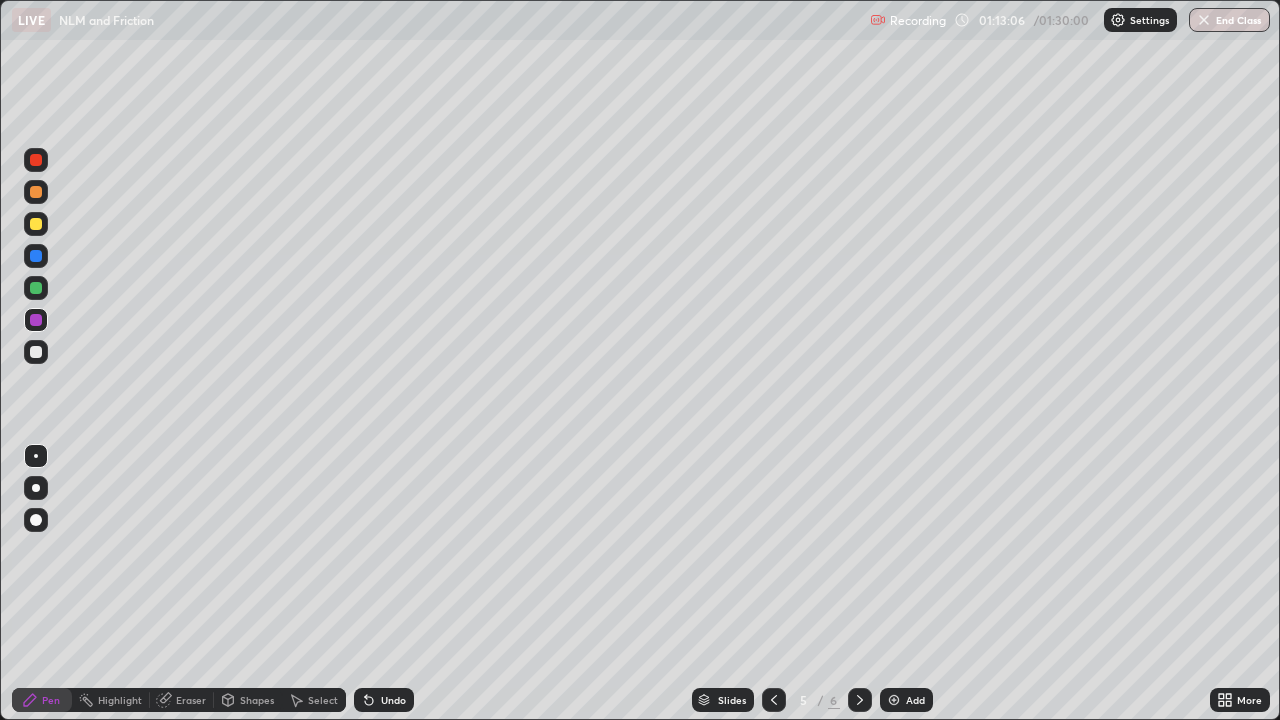 click at bounding box center (36, 224) 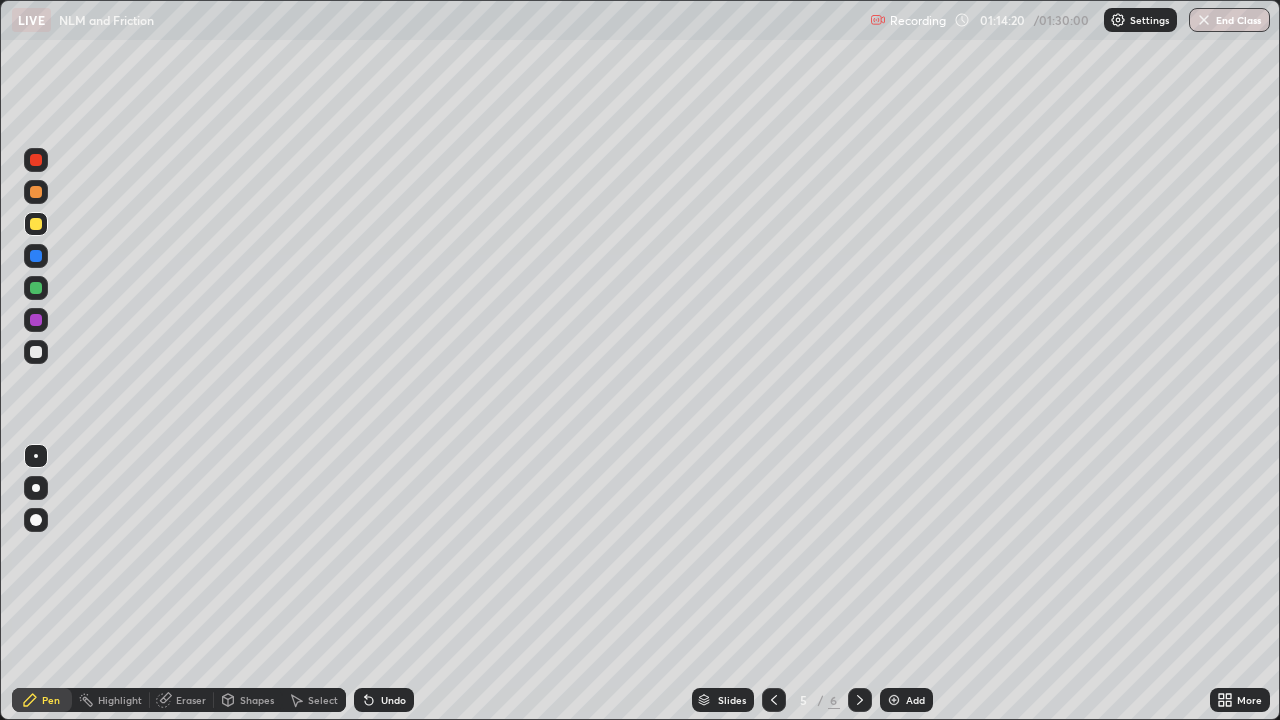 click 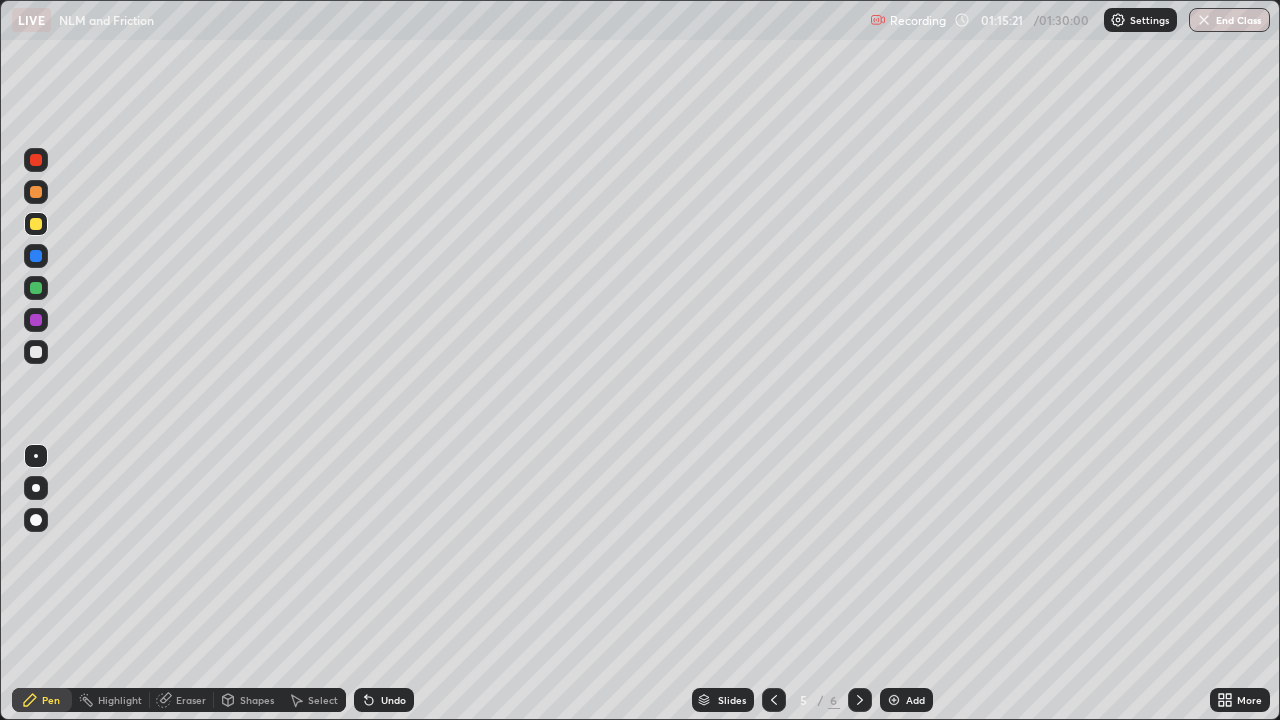 click 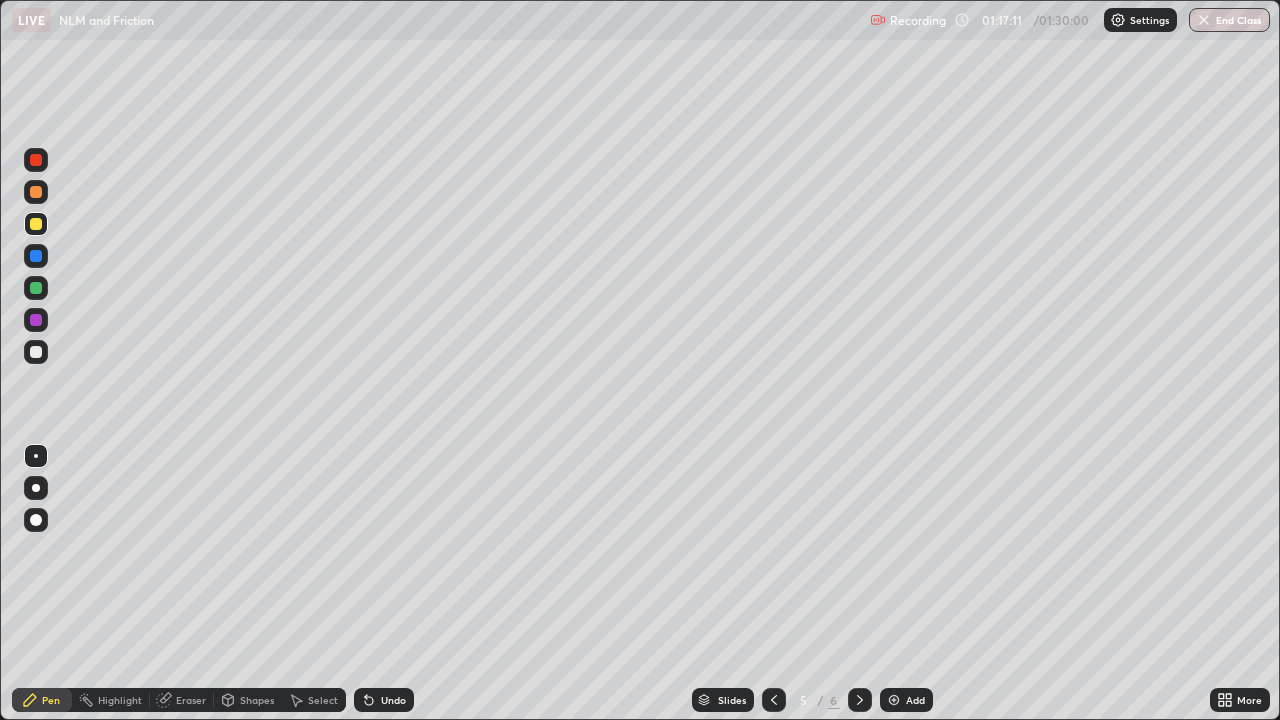 click 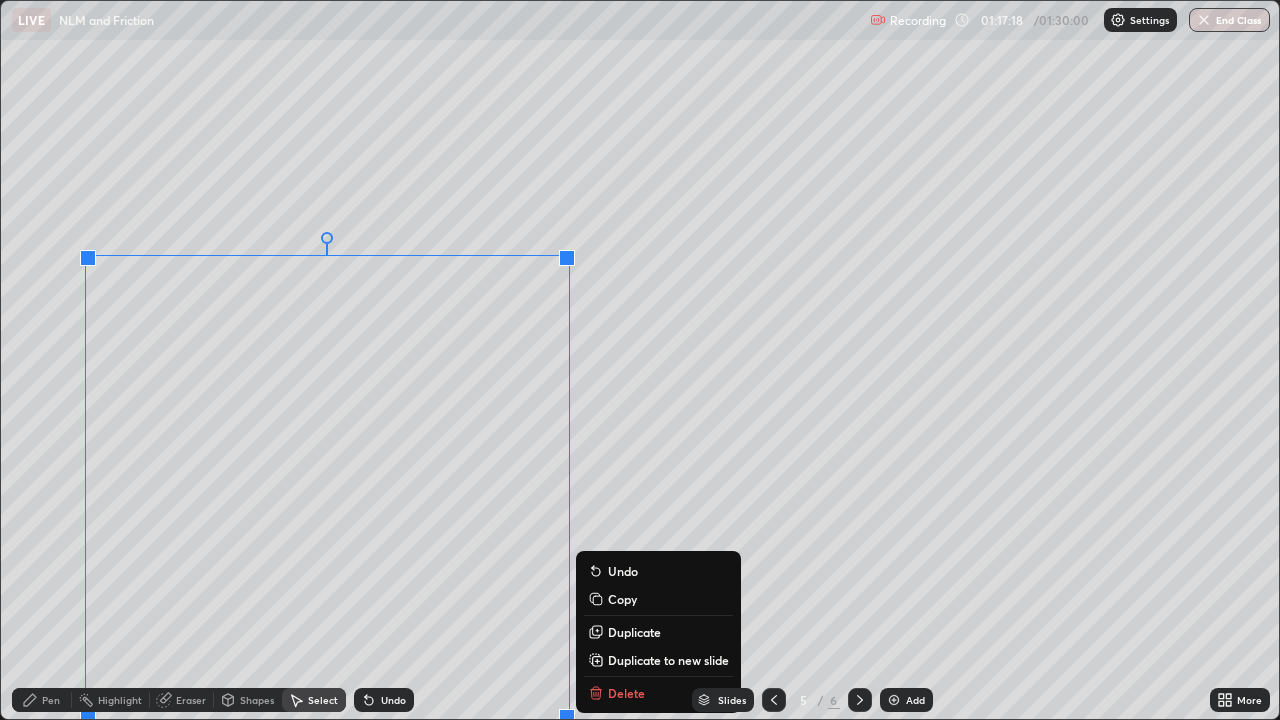 click on "Duplicate to new slide" at bounding box center [668, 660] 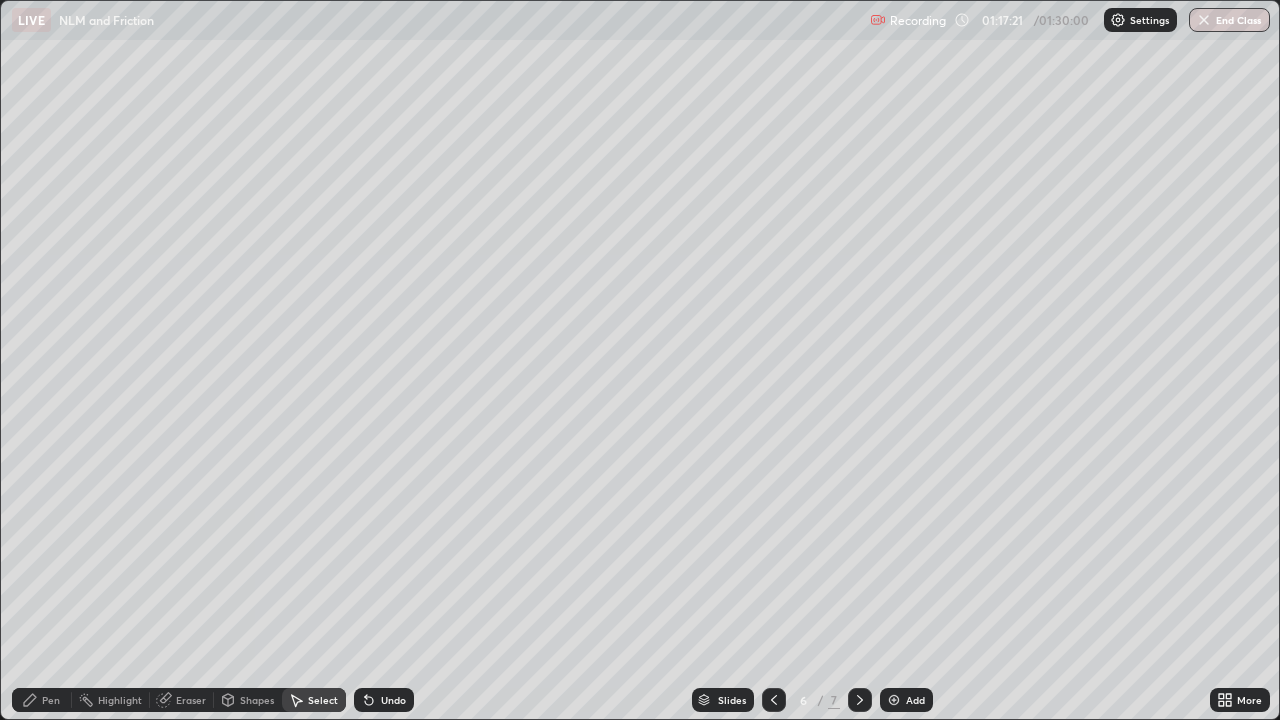 click on "Eraser" at bounding box center (182, 700) 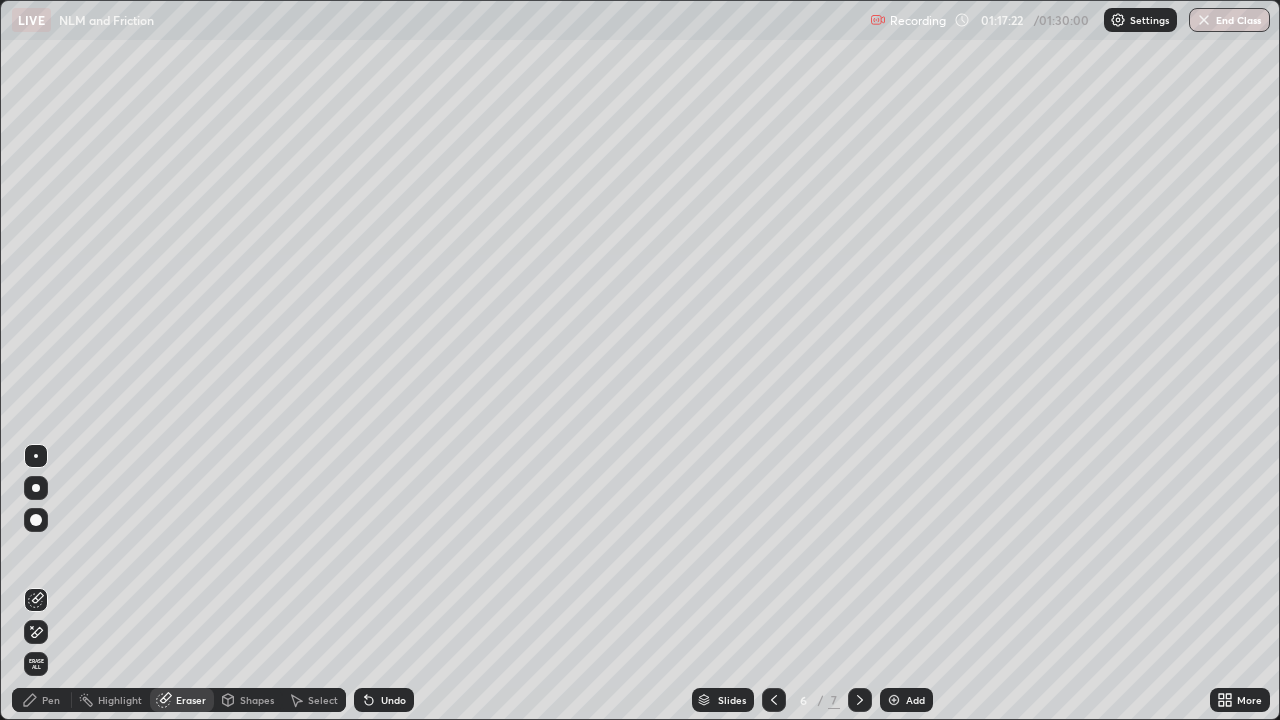 click 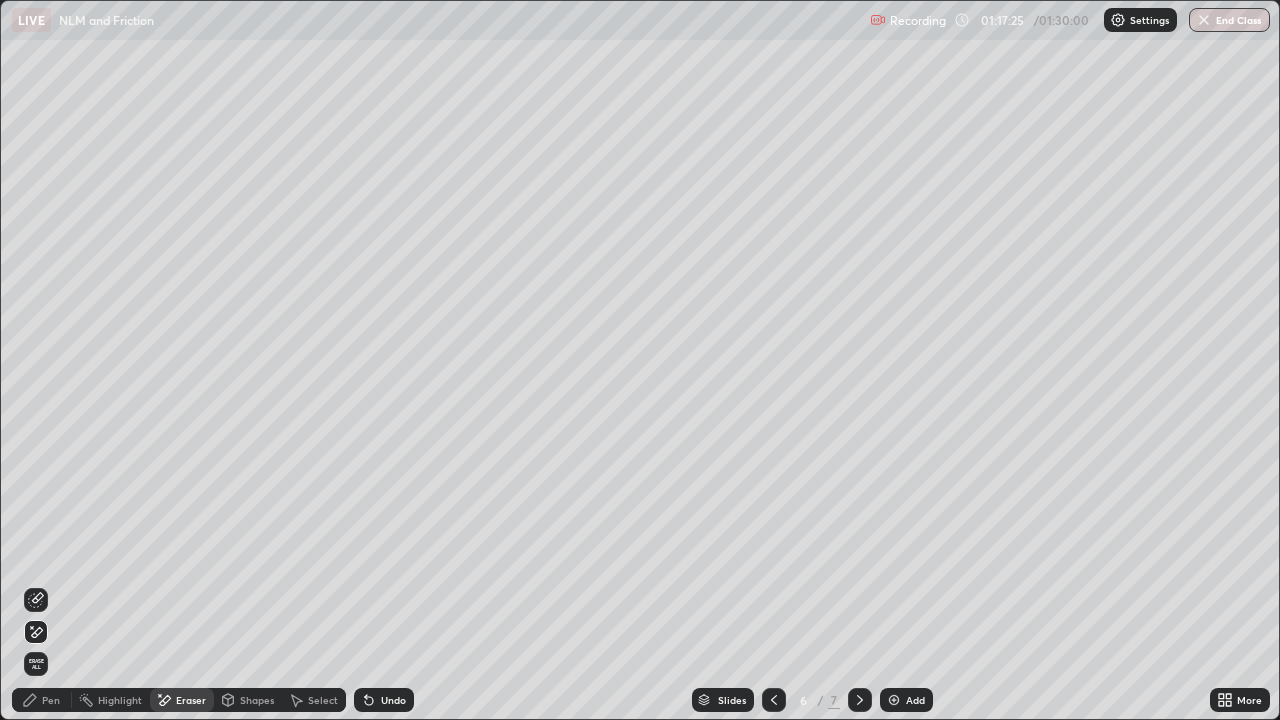 click 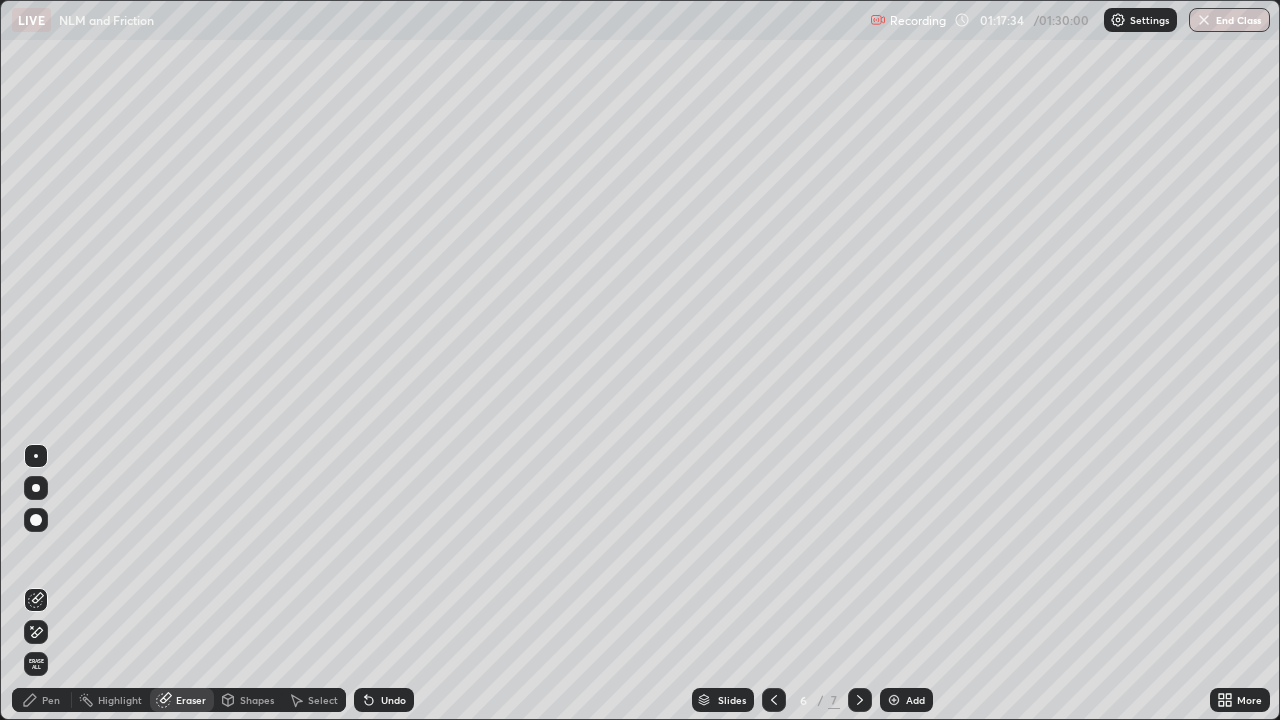 click on "Pen" at bounding box center (51, 700) 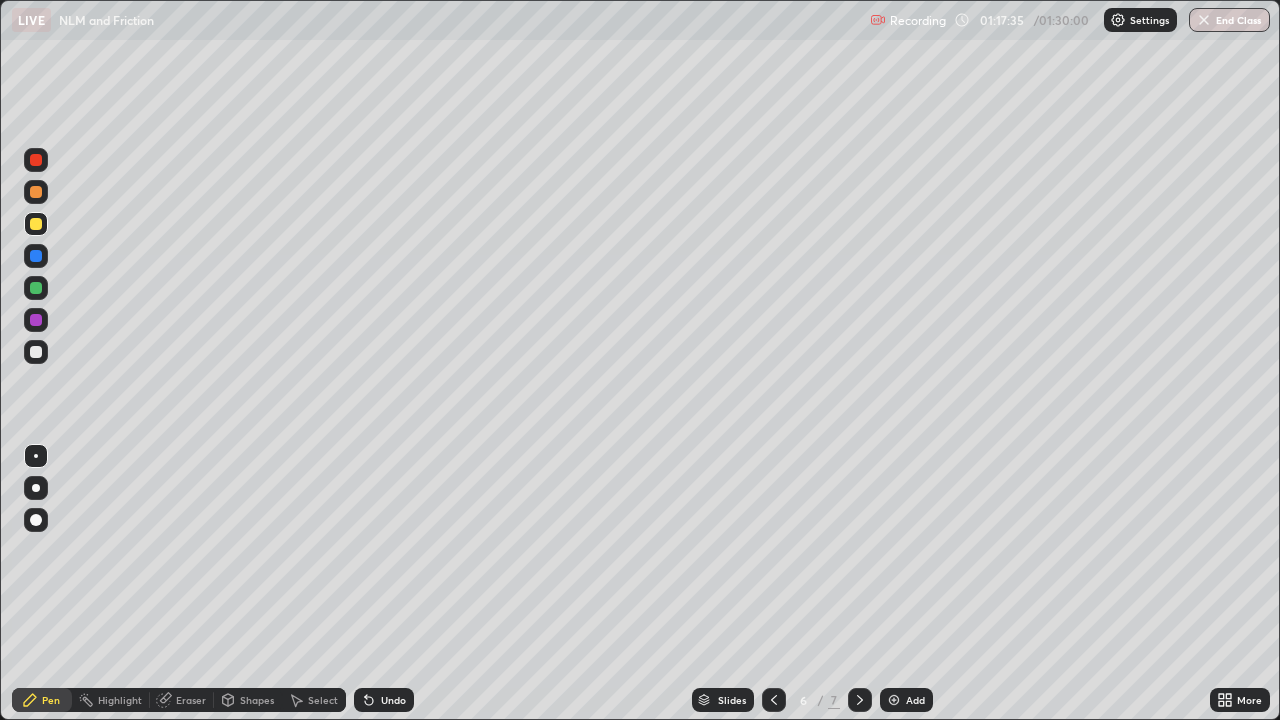 click at bounding box center (36, 352) 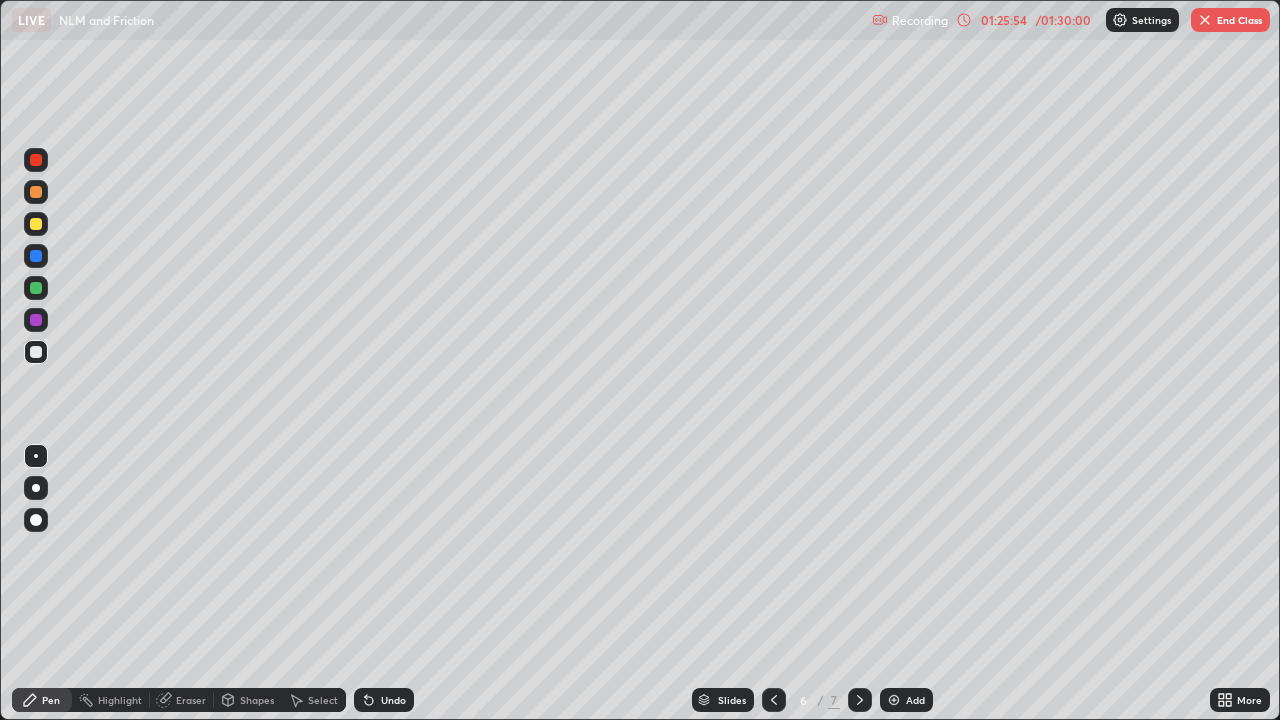click 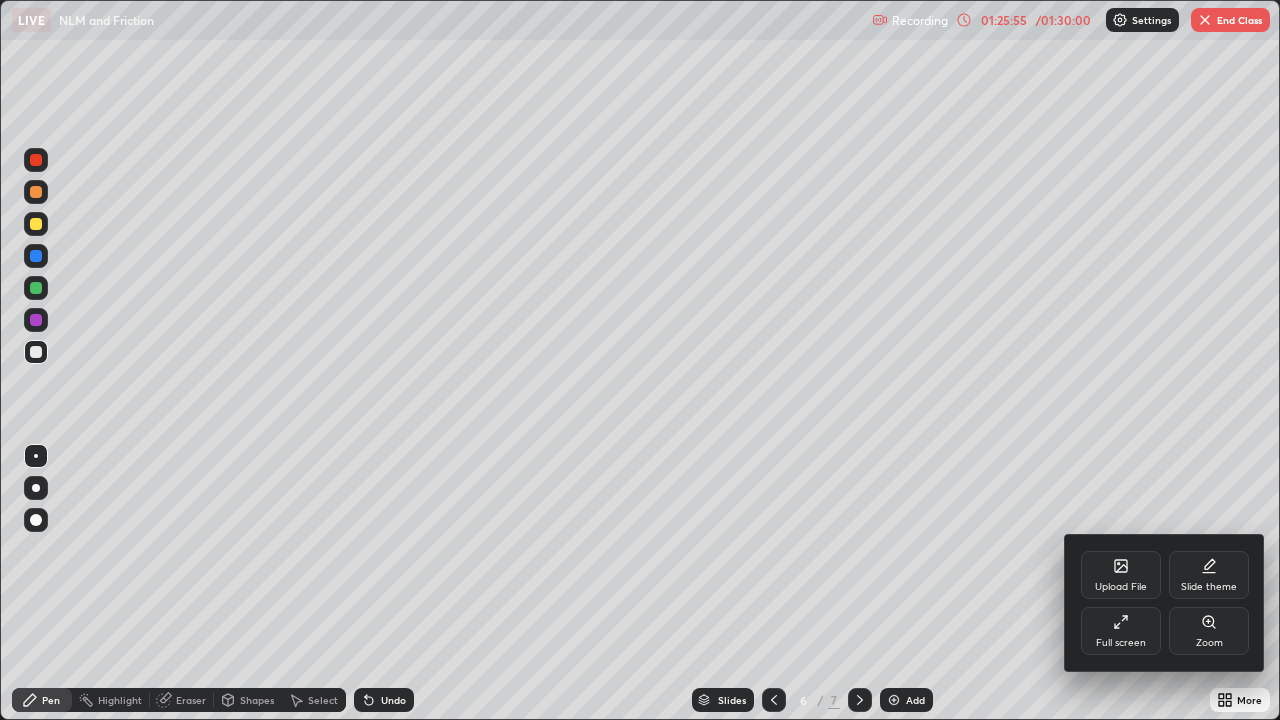 click on "Full screen" at bounding box center [1121, 631] 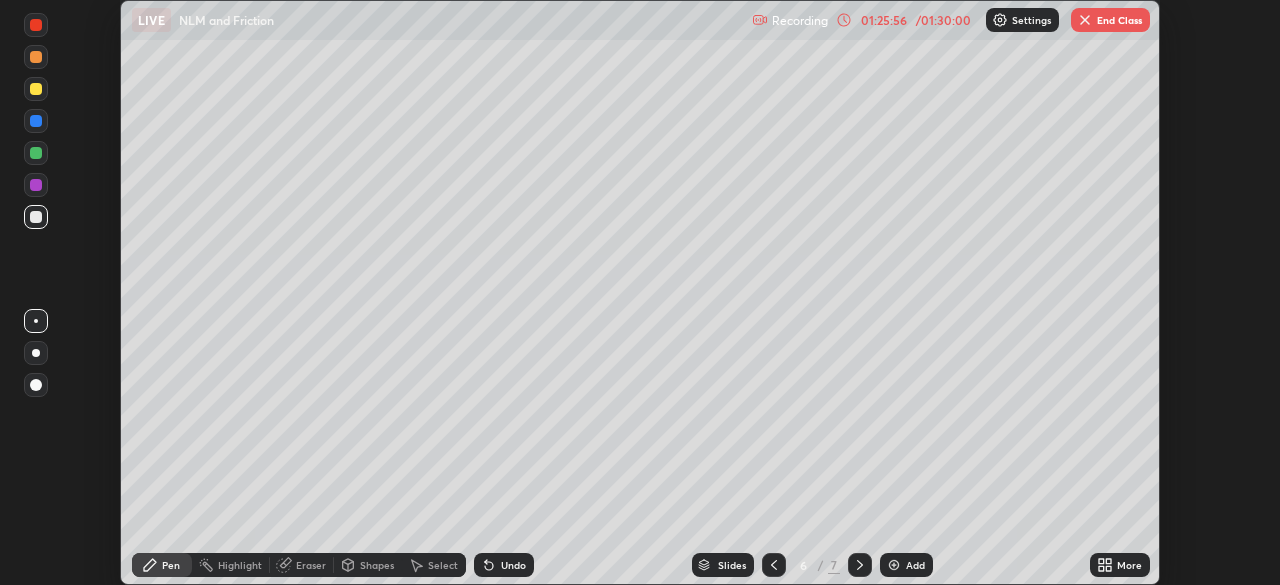 scroll, scrollTop: 585, scrollLeft: 1280, axis: both 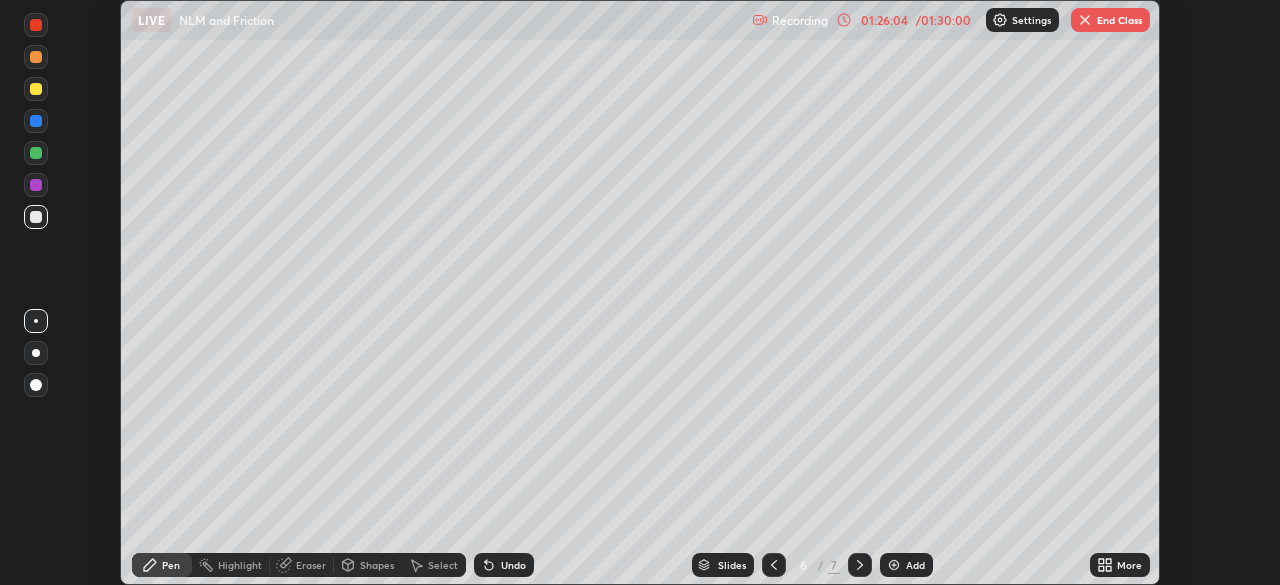 click on "End Class" at bounding box center [1110, 20] 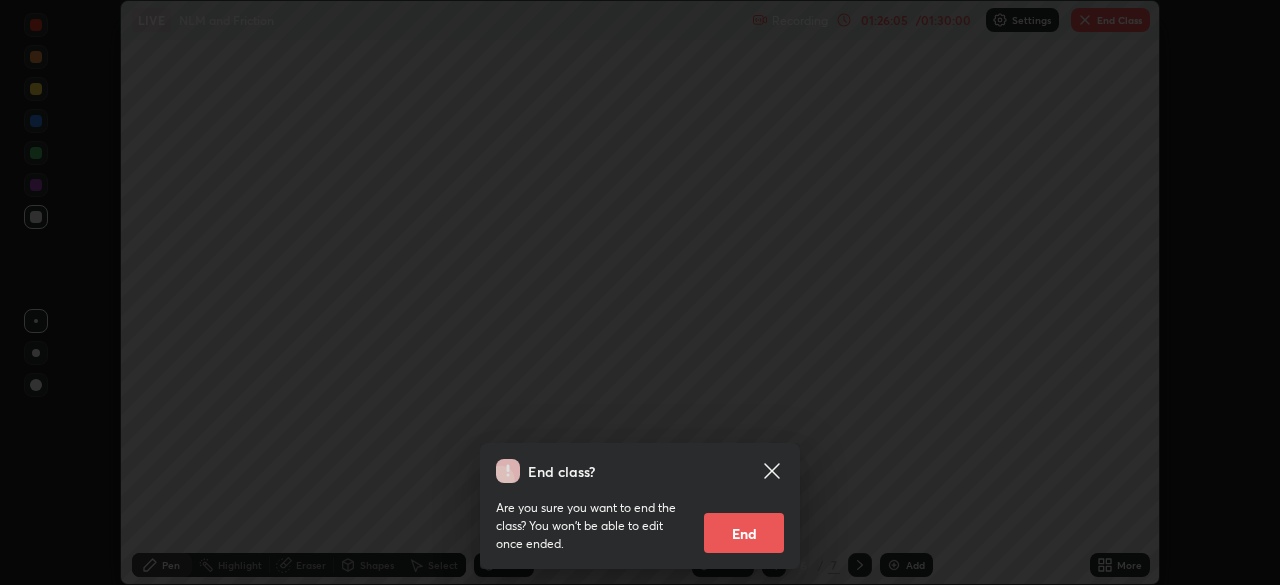 click on "End" at bounding box center [744, 533] 